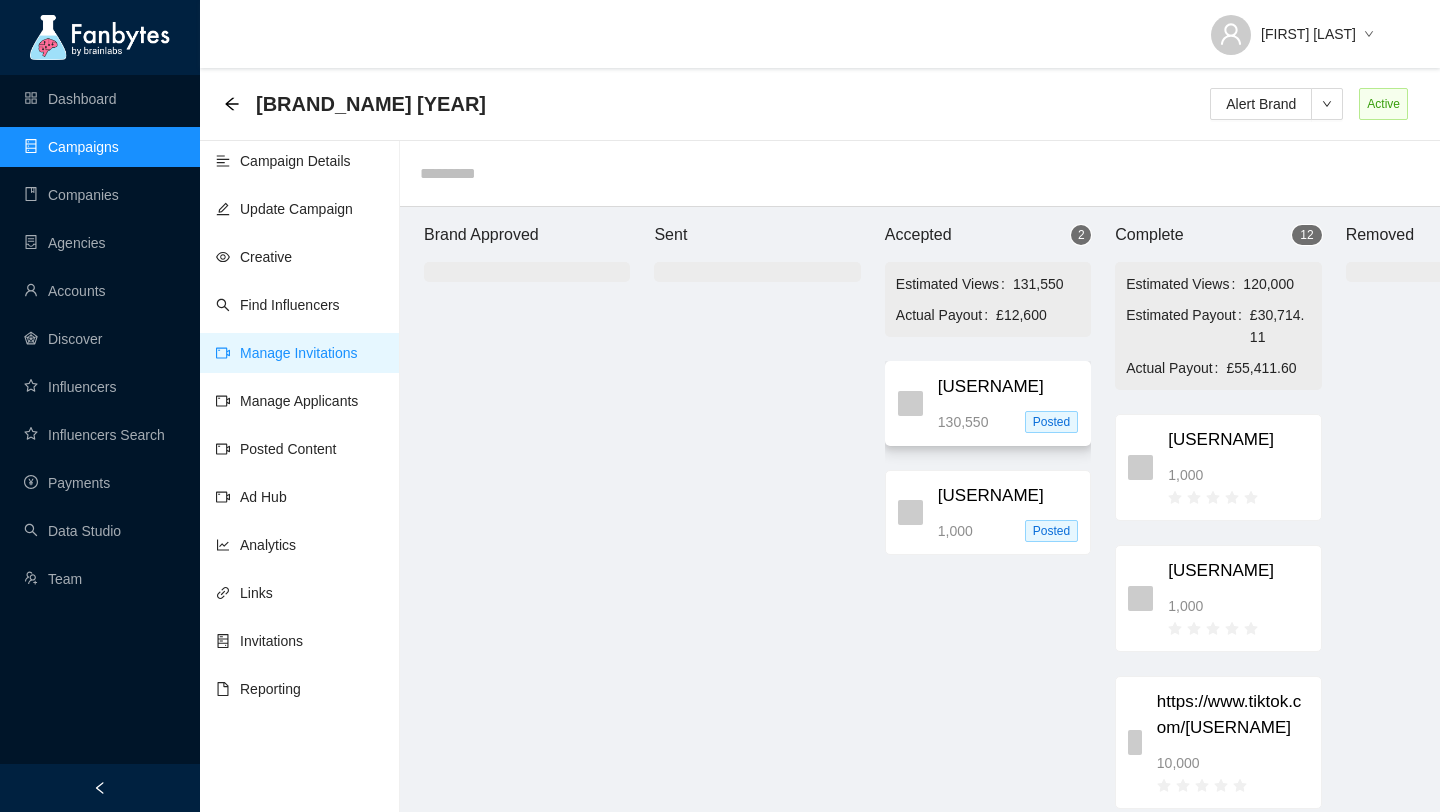 scroll, scrollTop: 20, scrollLeft: 0, axis: vertical 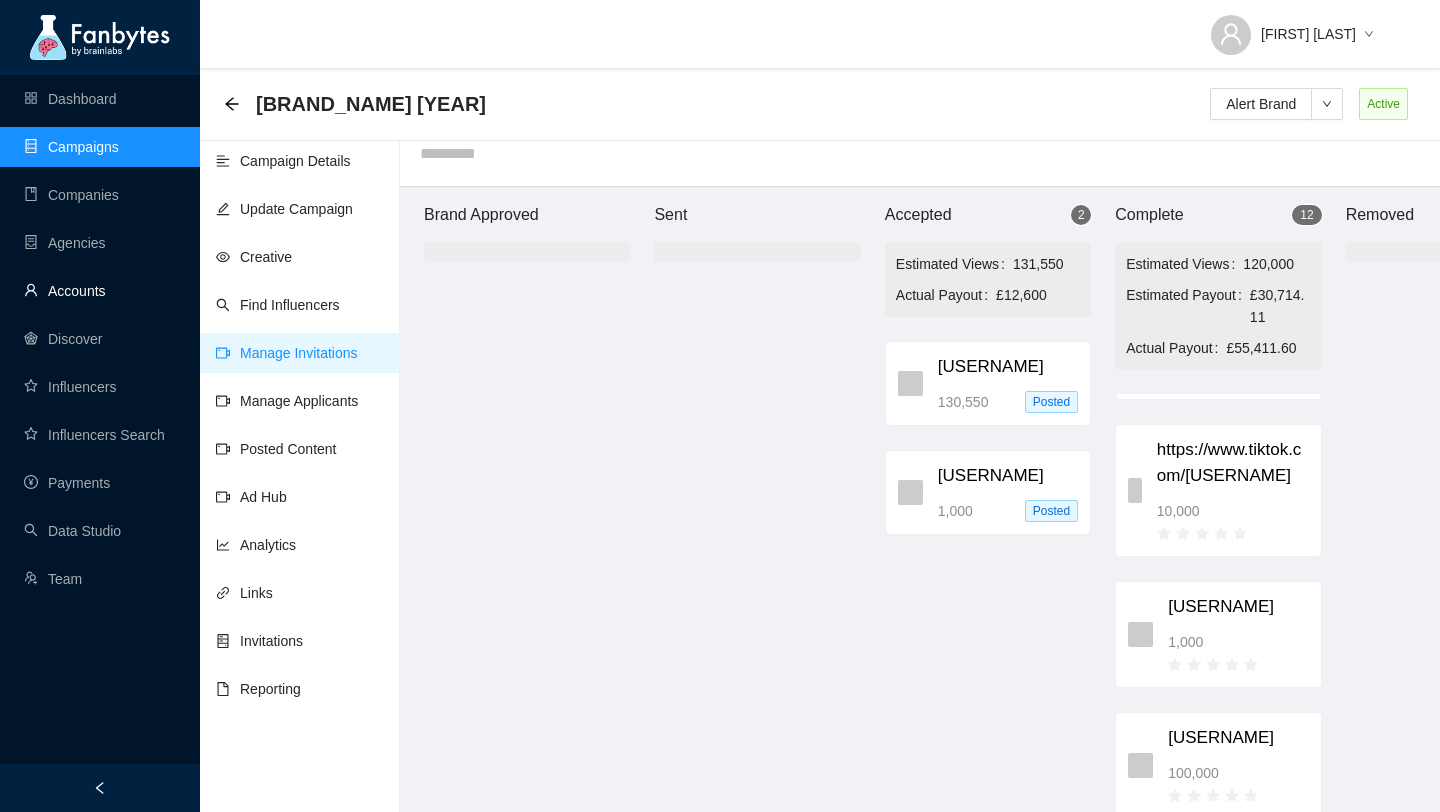 click on "Accounts" at bounding box center [65, 291] 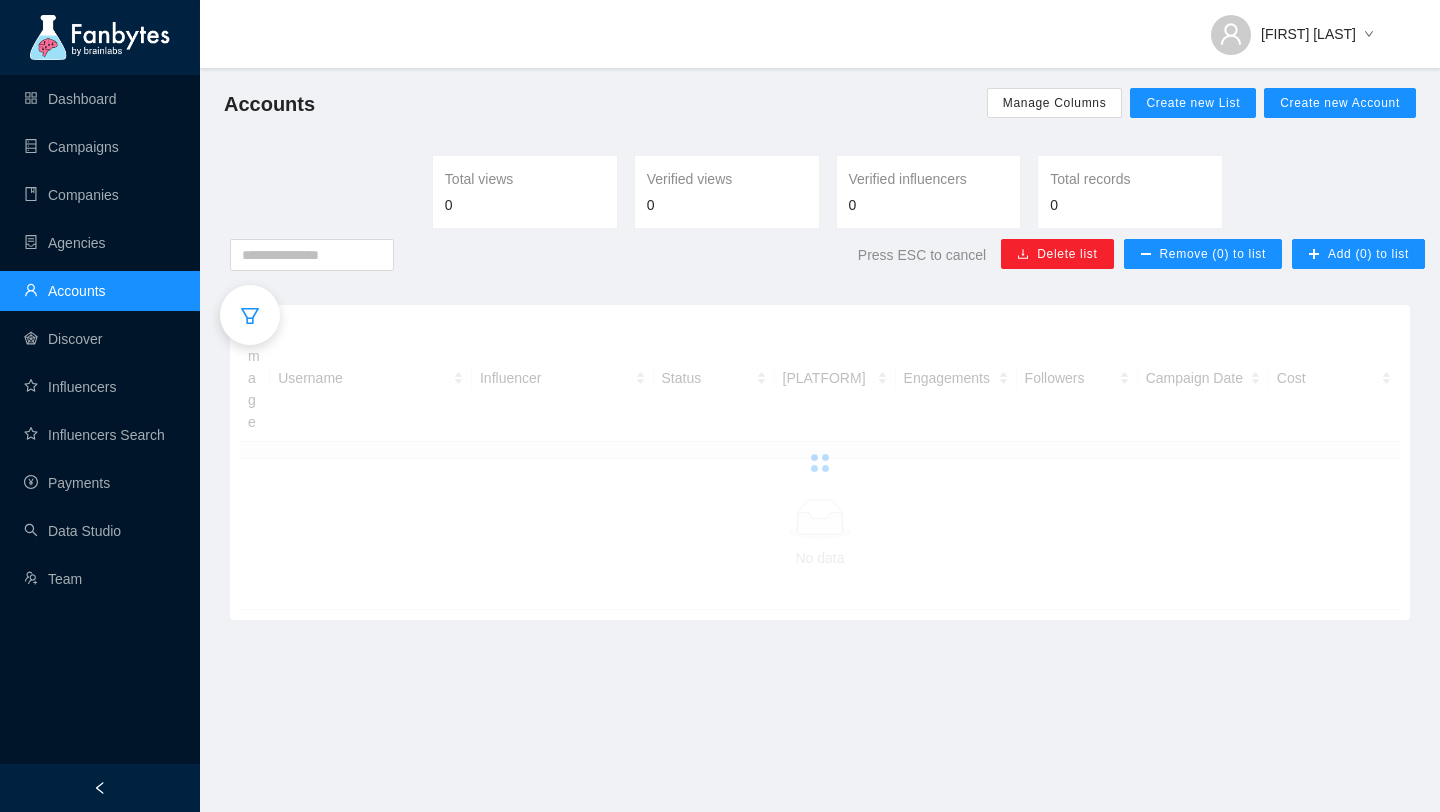 scroll, scrollTop: 0, scrollLeft: 0, axis: both 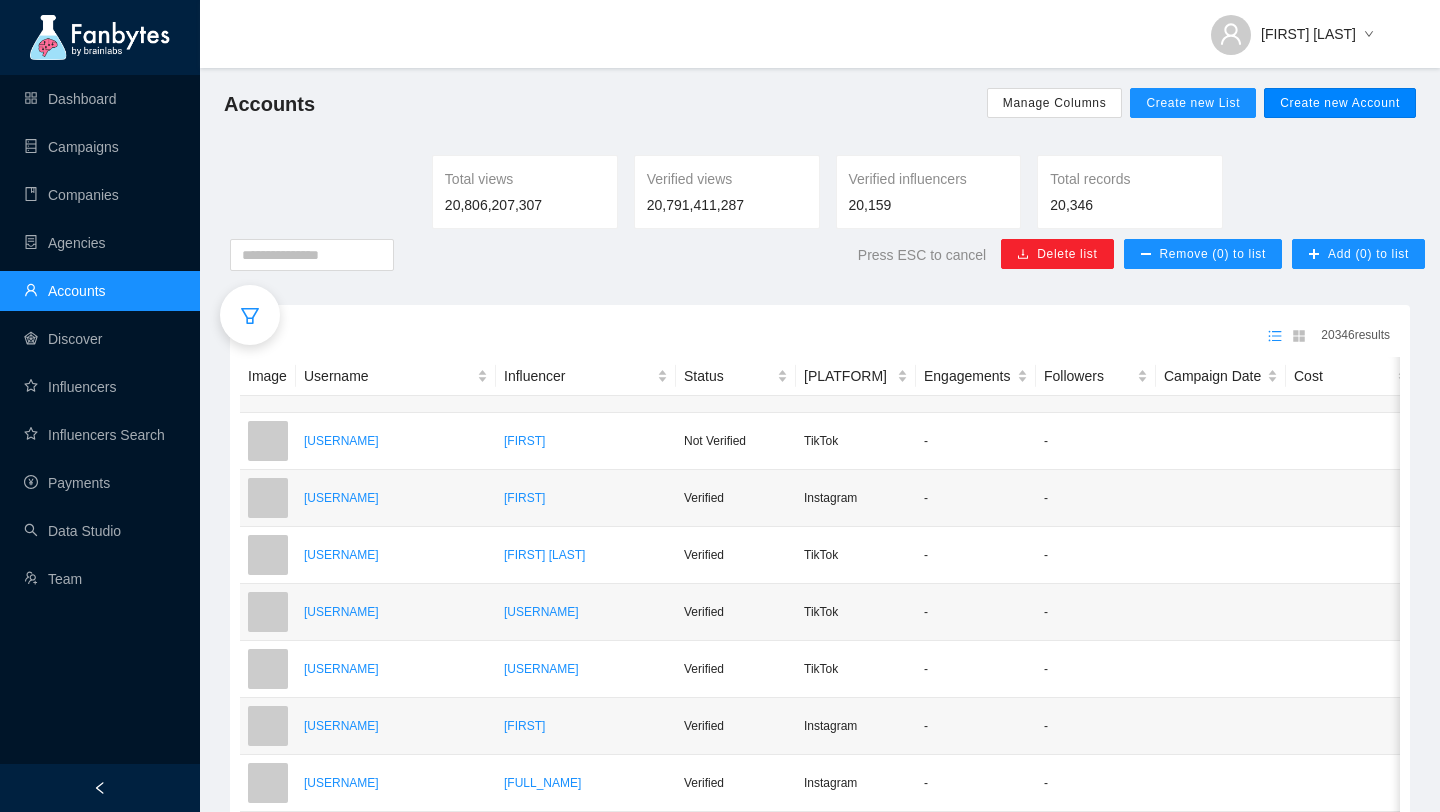 click on "Create new Account" at bounding box center [1193, 103] 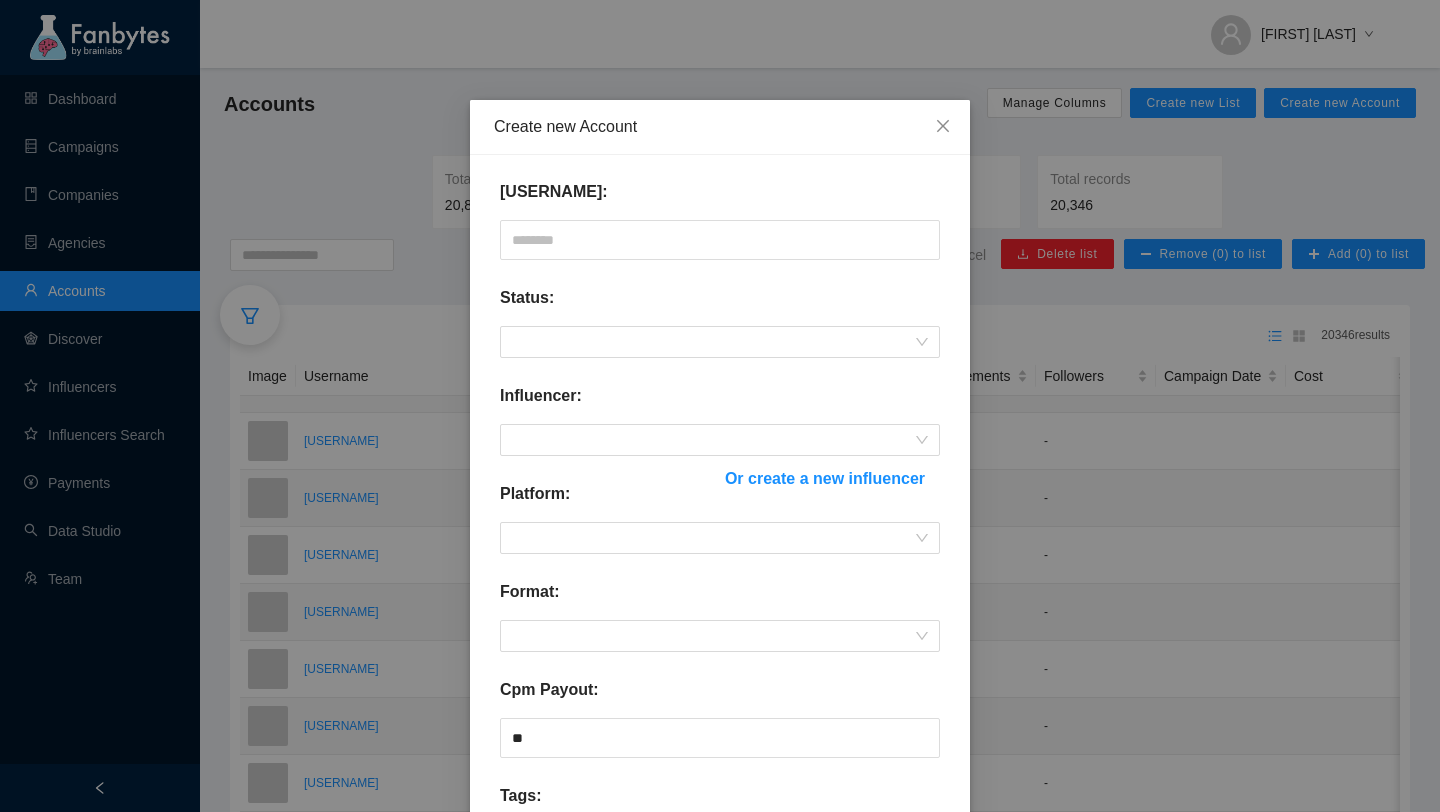 click on "Or create a new influencer" at bounding box center [825, 478] 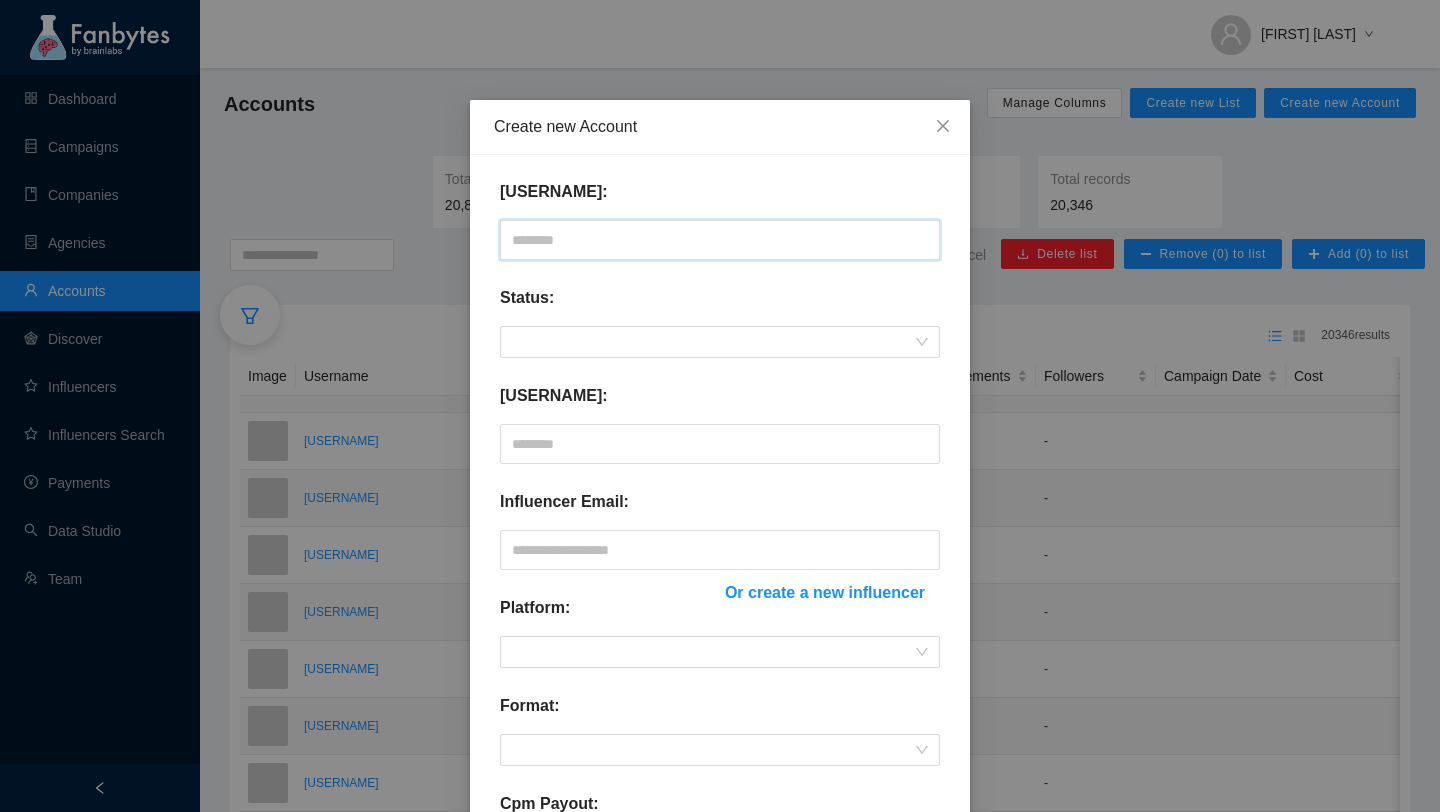 click at bounding box center [720, 240] 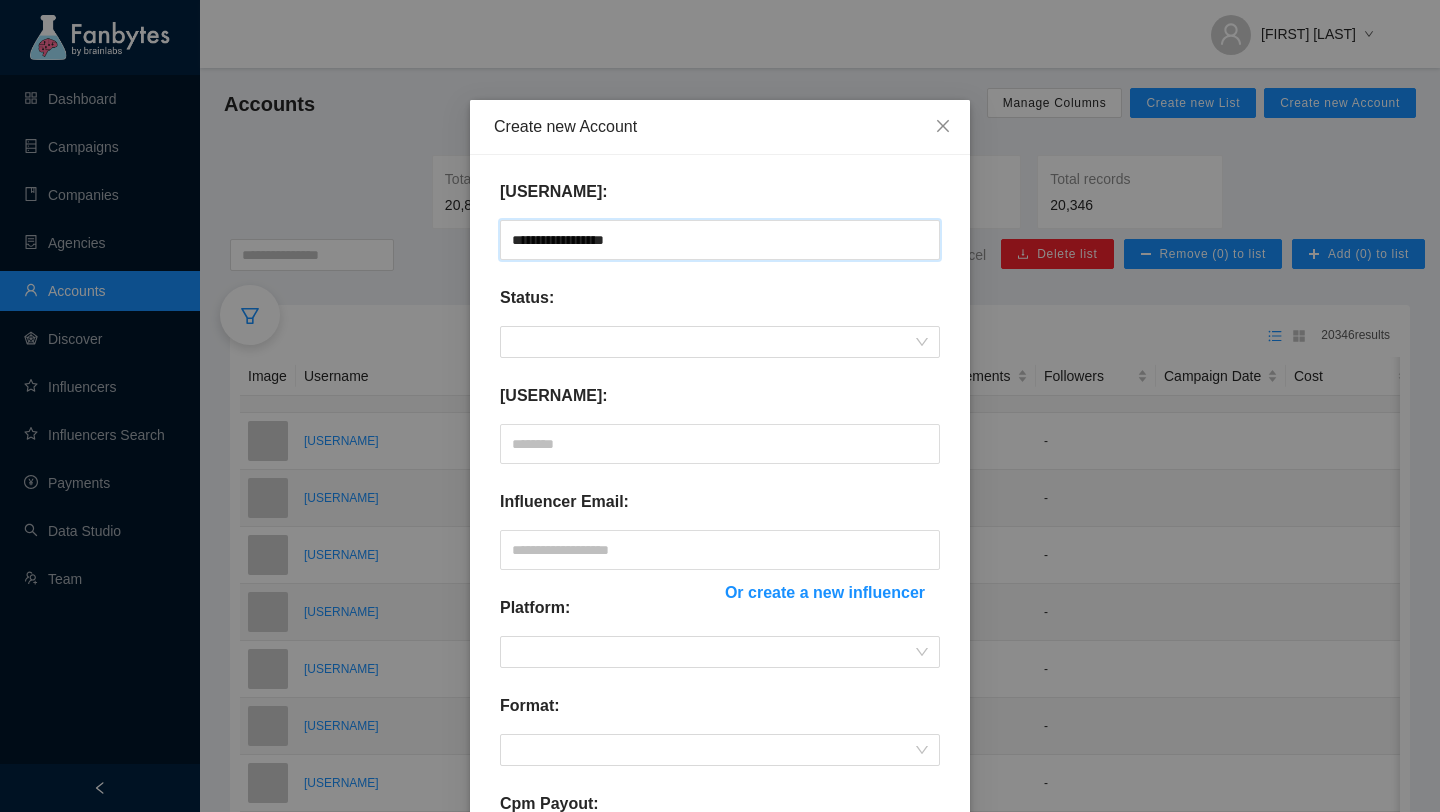 type on "**********" 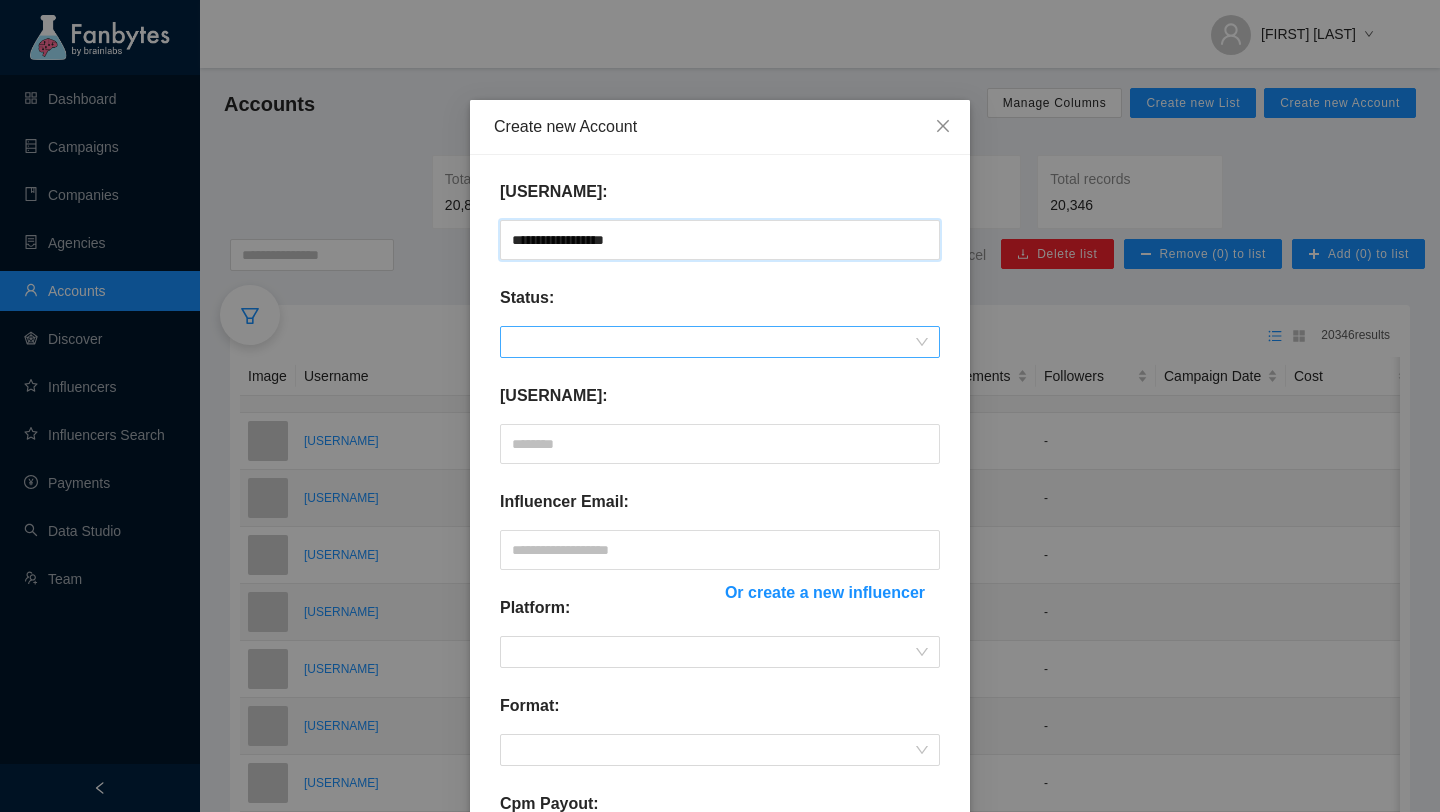 click at bounding box center (720, 342) 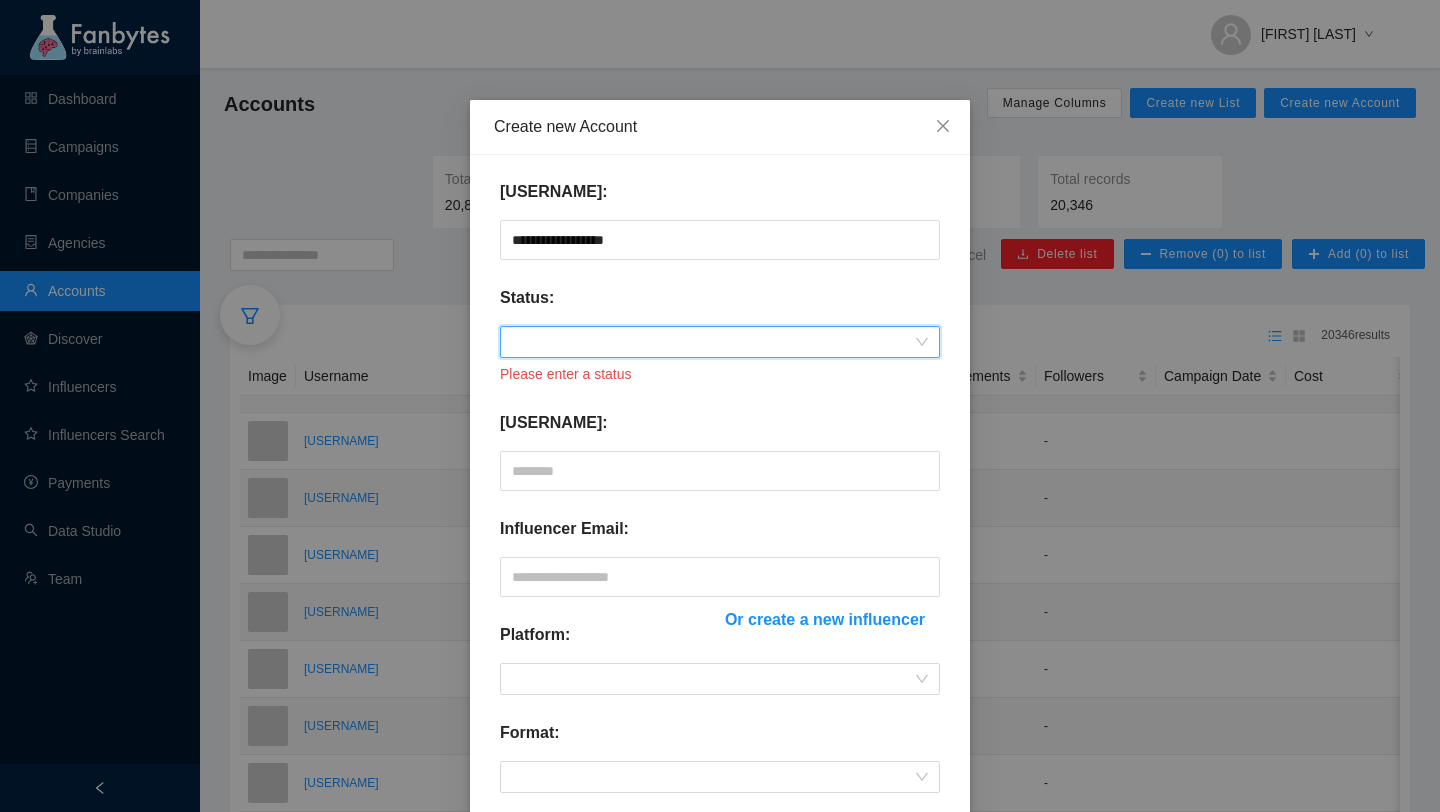 click at bounding box center (720, 342) 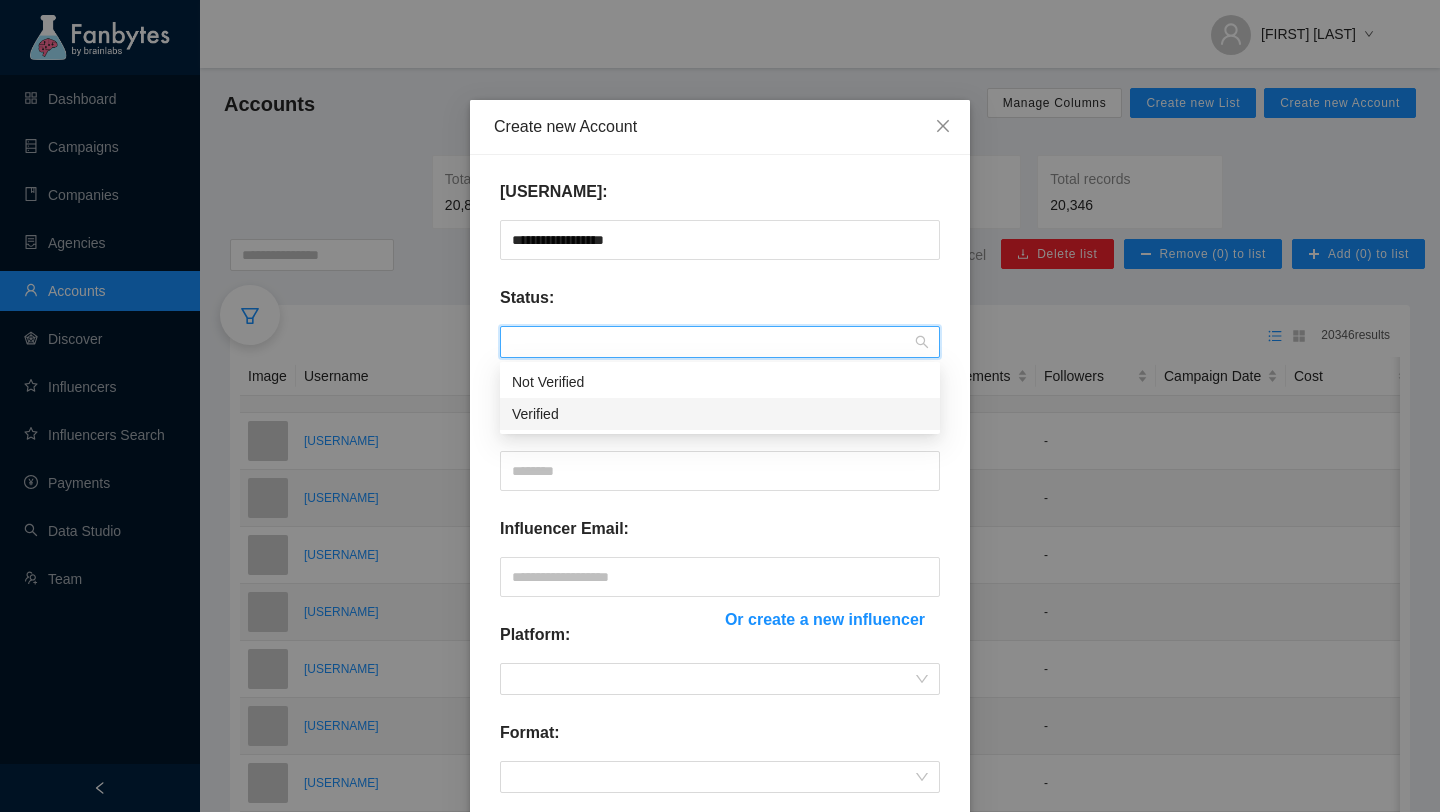 click on "Verified" at bounding box center (720, 414) 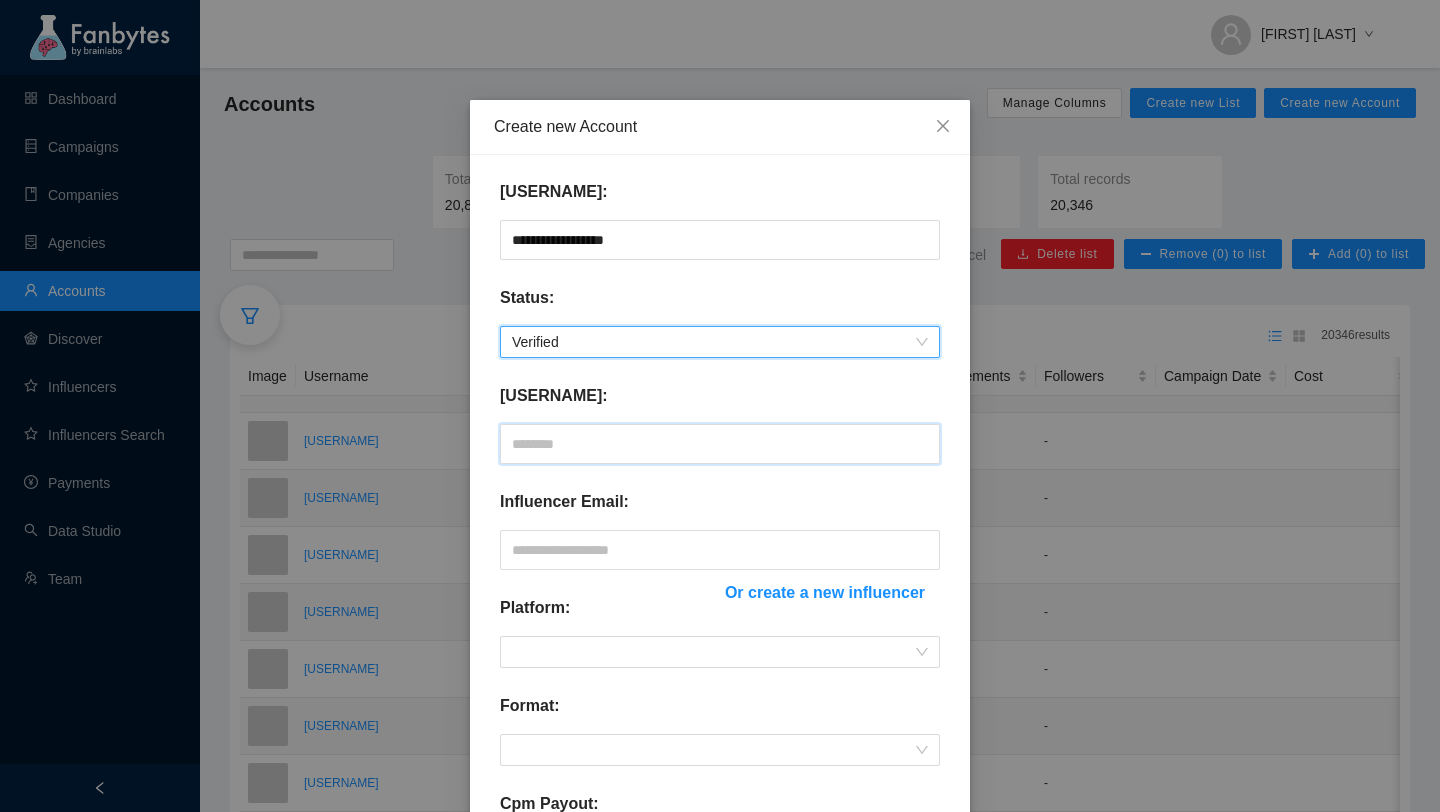click at bounding box center (720, 444) 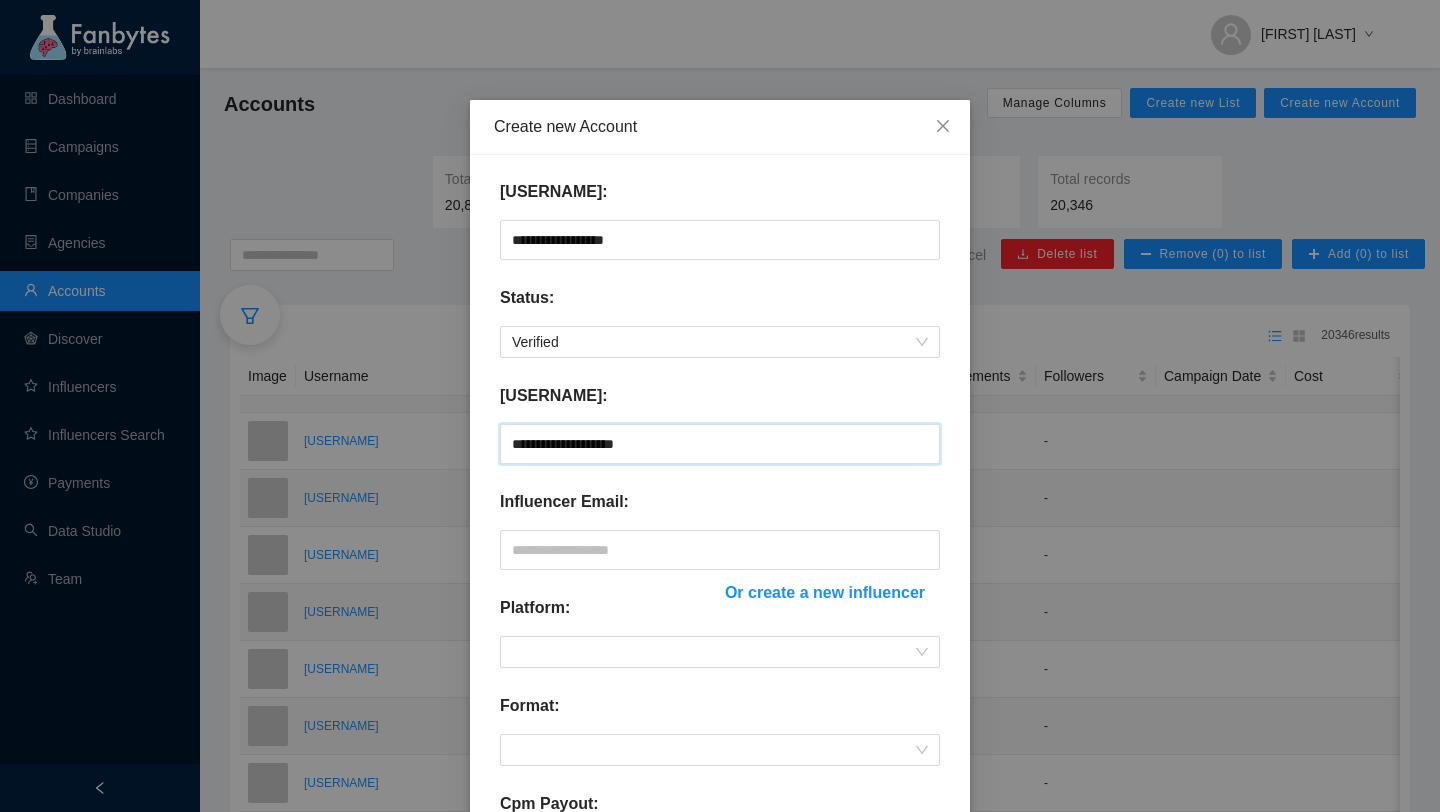 type on "[MASKED_INFO]" 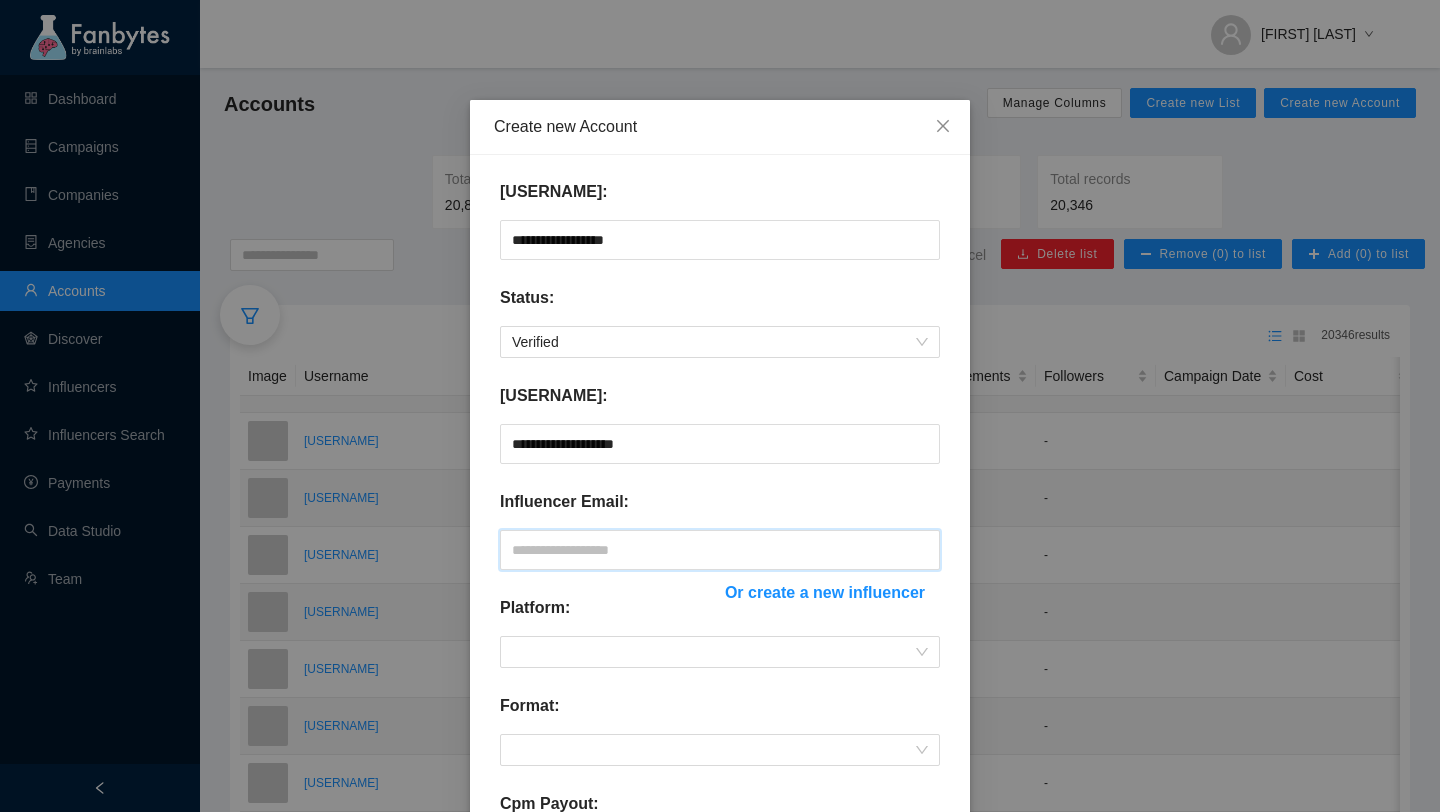 click at bounding box center (720, 550) 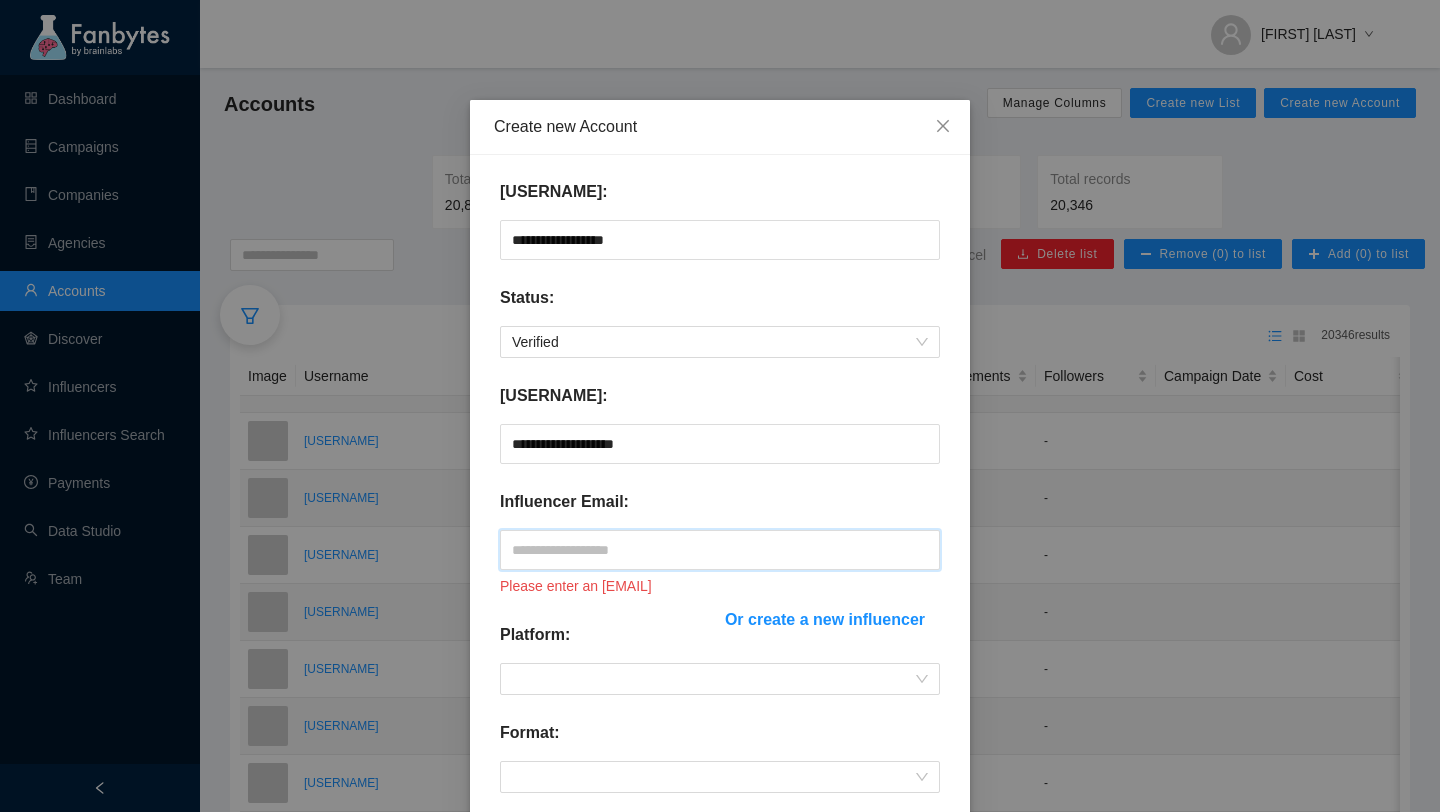 paste on "**********" 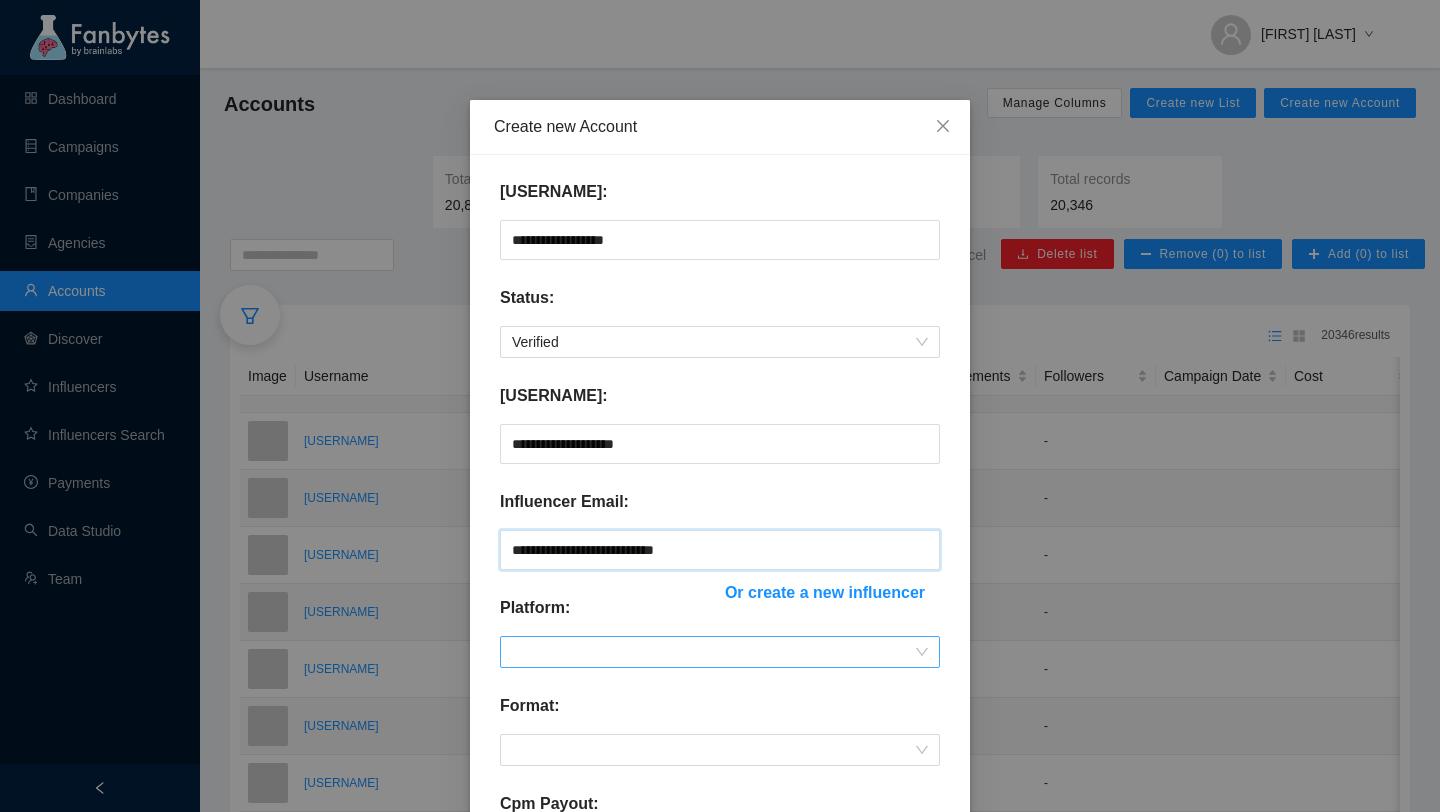 click at bounding box center (720, 652) 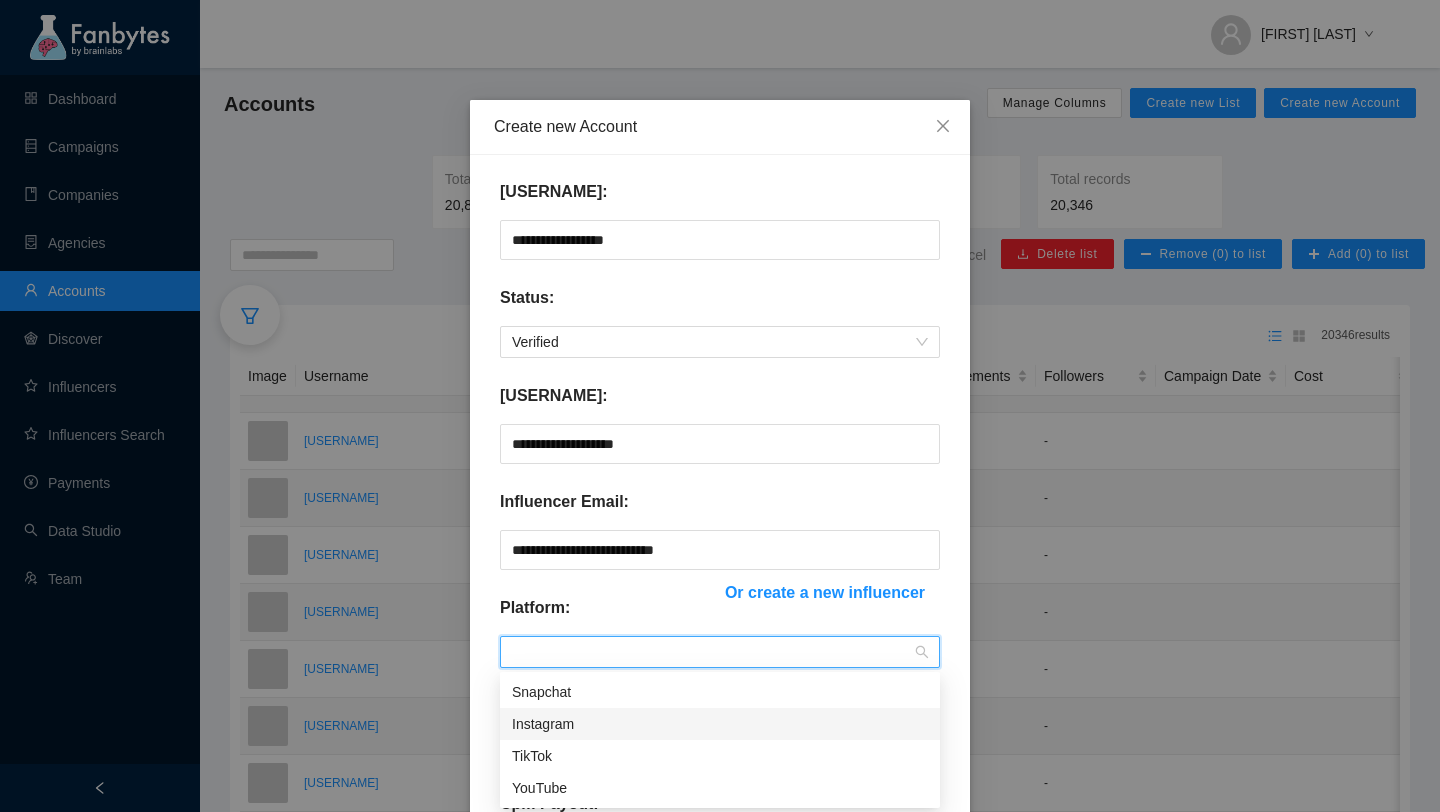 click on "Instagram" at bounding box center [0, 0] 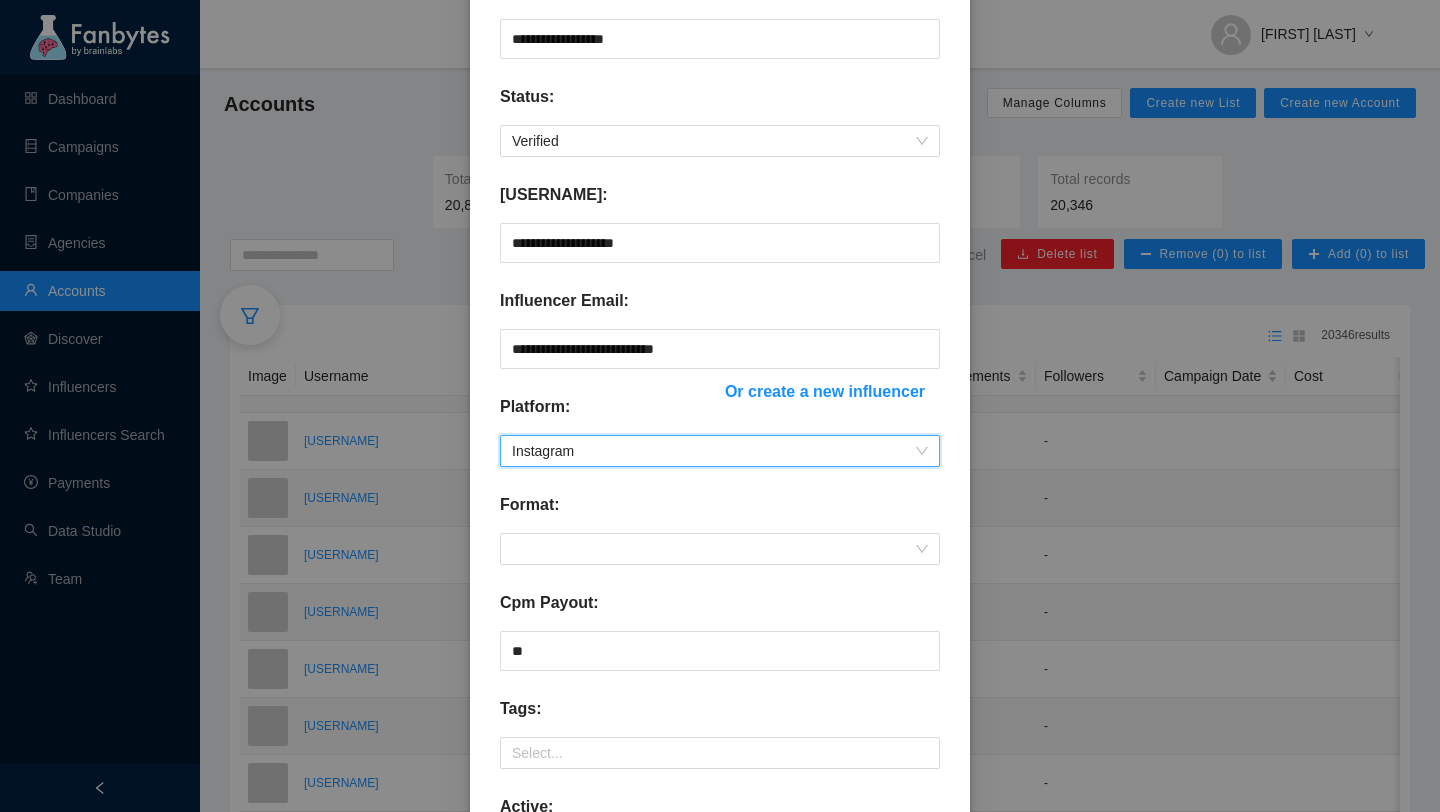 scroll, scrollTop: 222, scrollLeft: 0, axis: vertical 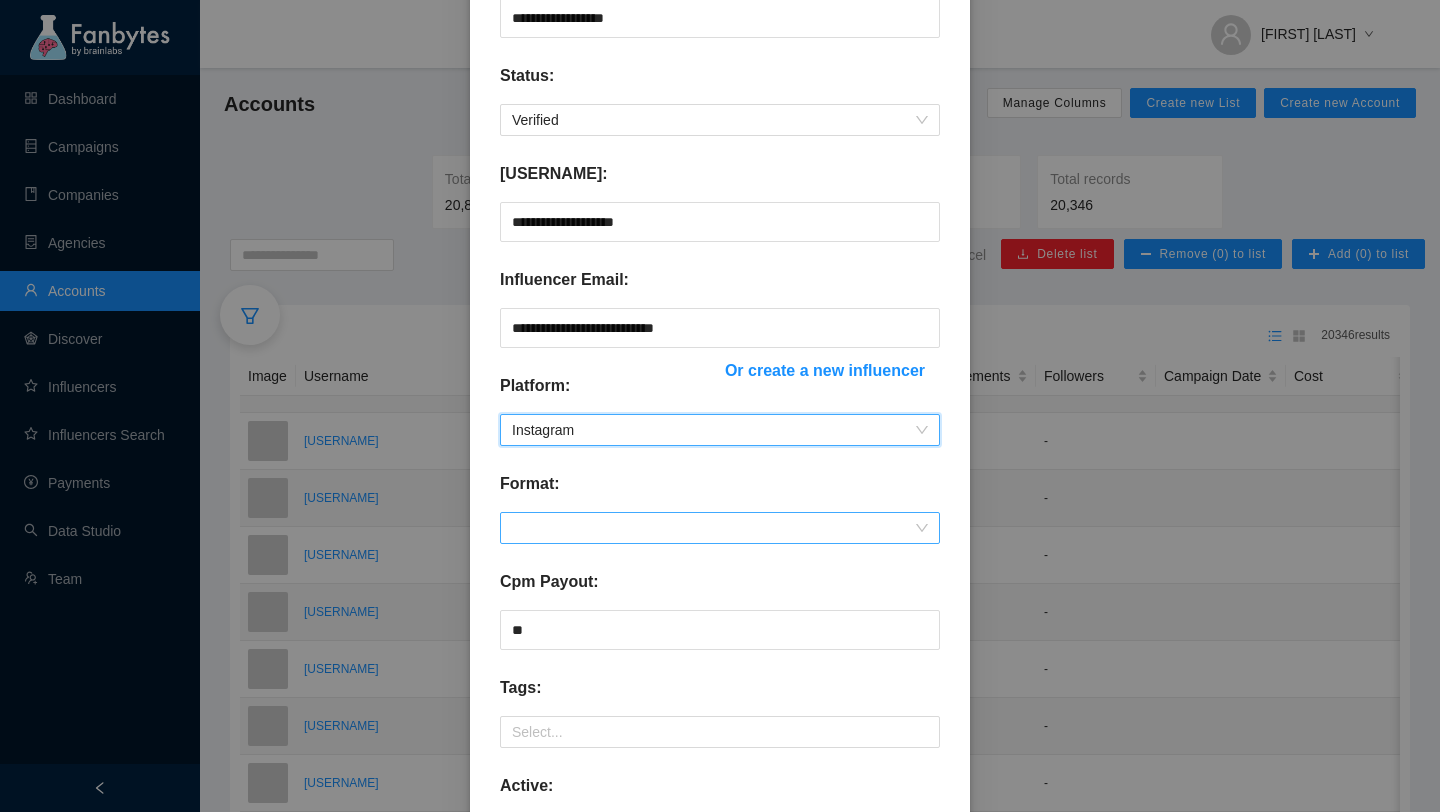 click at bounding box center (720, 528) 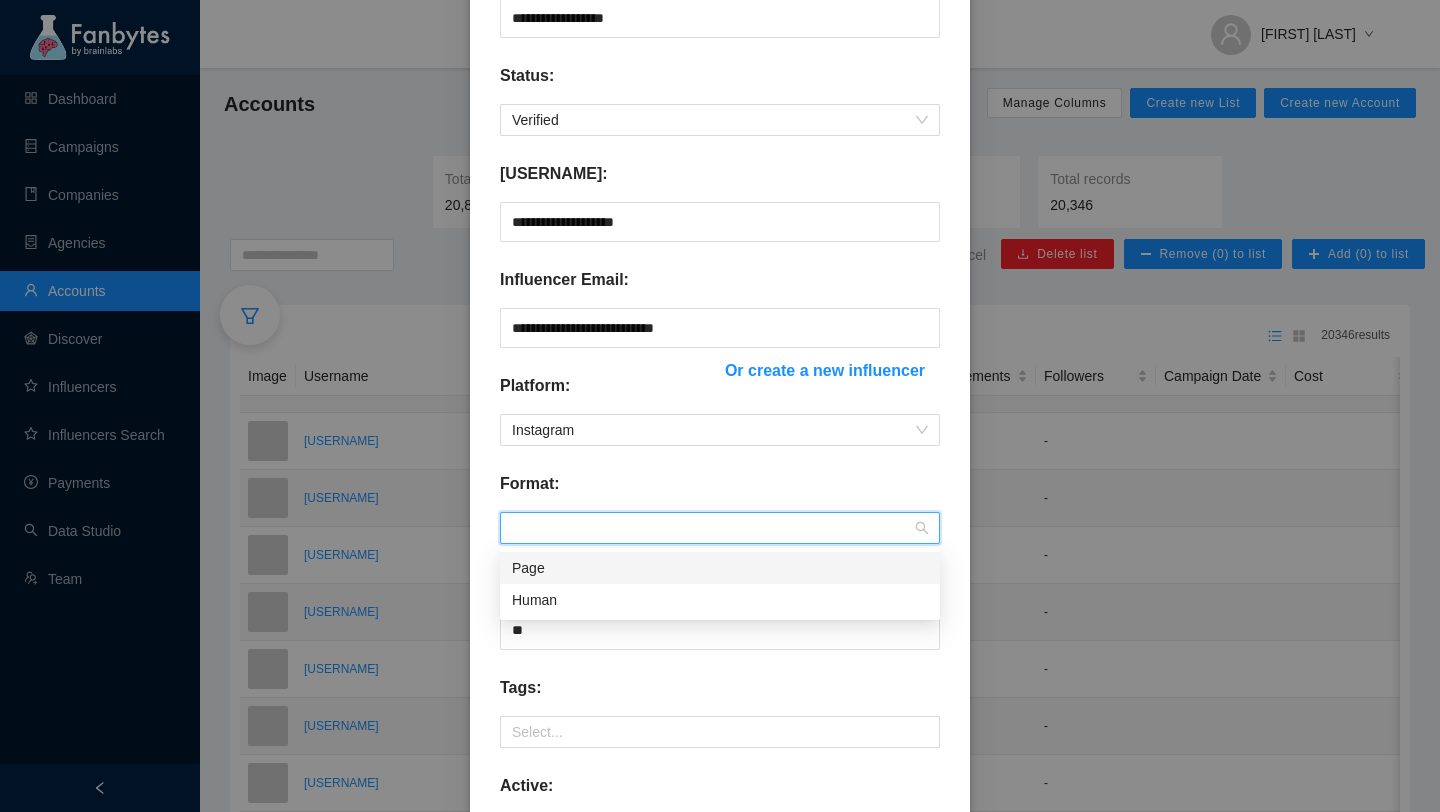 click on "Page" at bounding box center (0, 0) 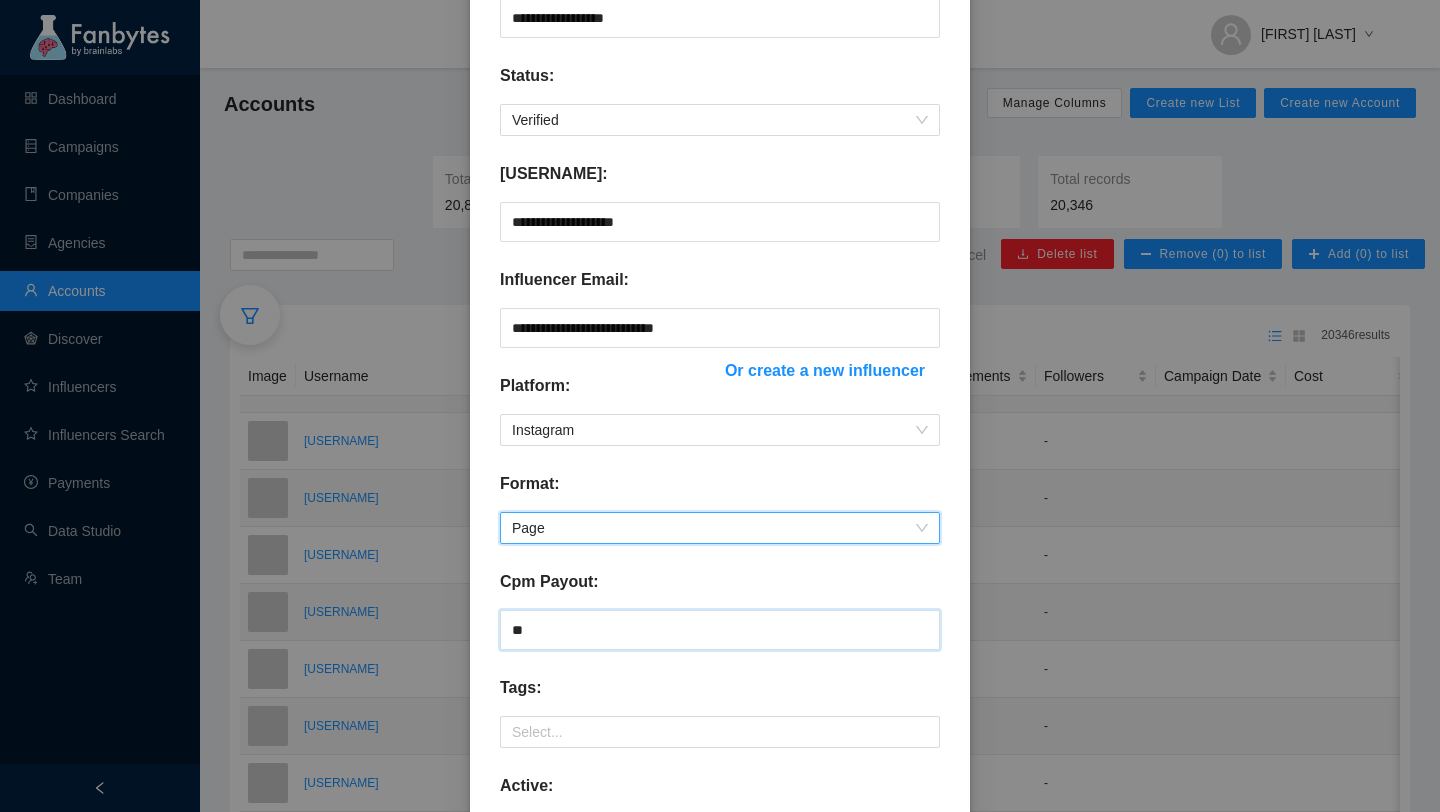click on "**" at bounding box center (720, 18) 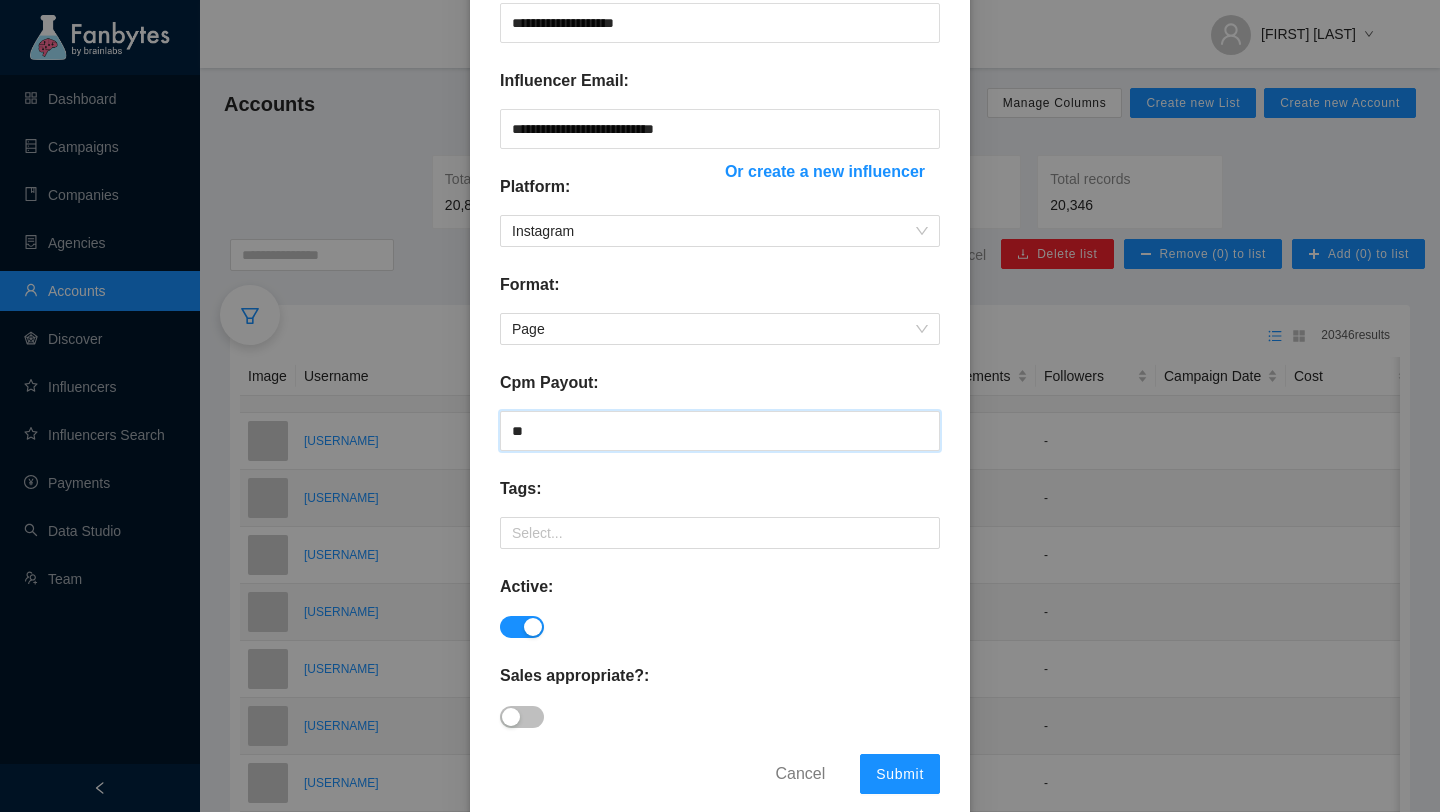scroll, scrollTop: 451, scrollLeft: 0, axis: vertical 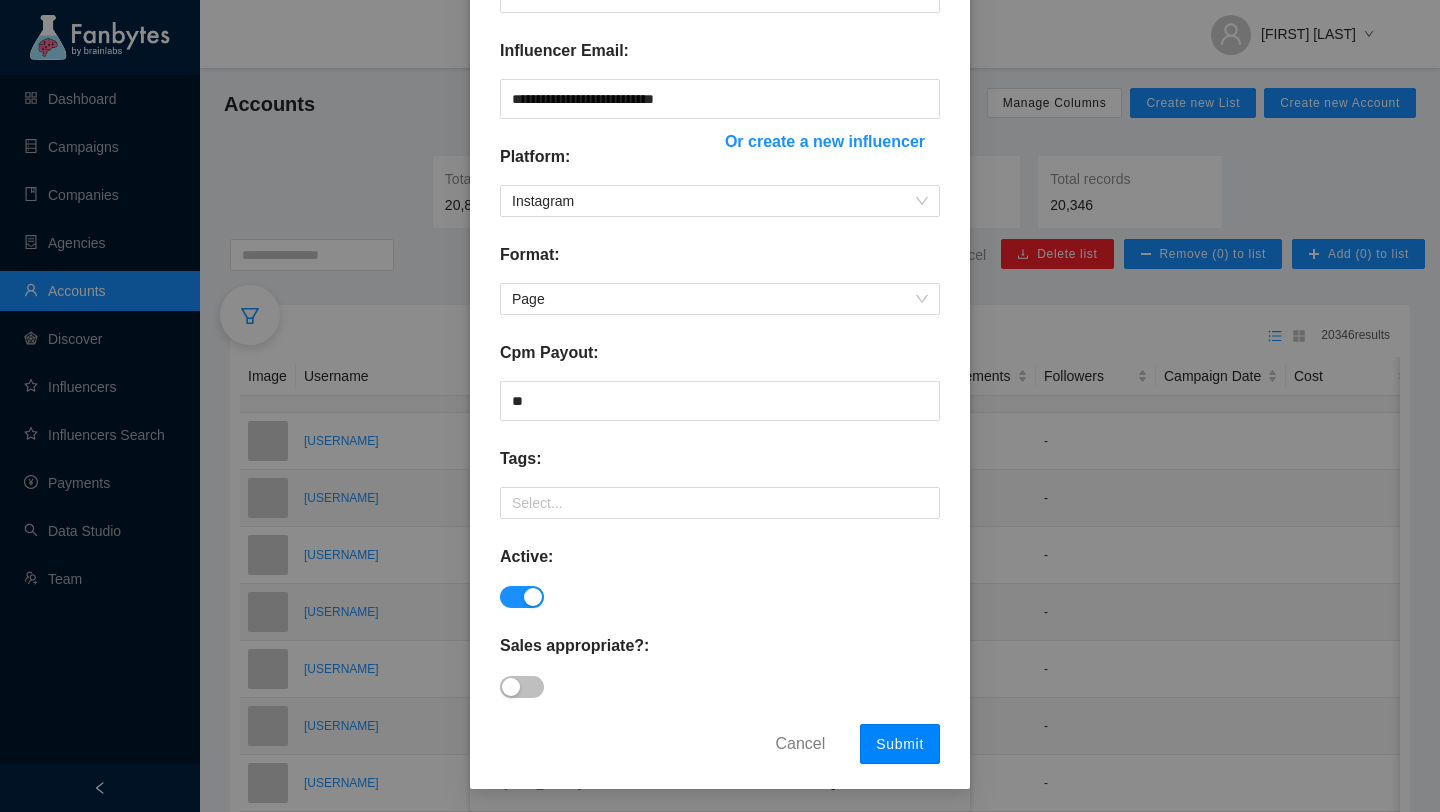 click on "Submit" at bounding box center [900, 744] 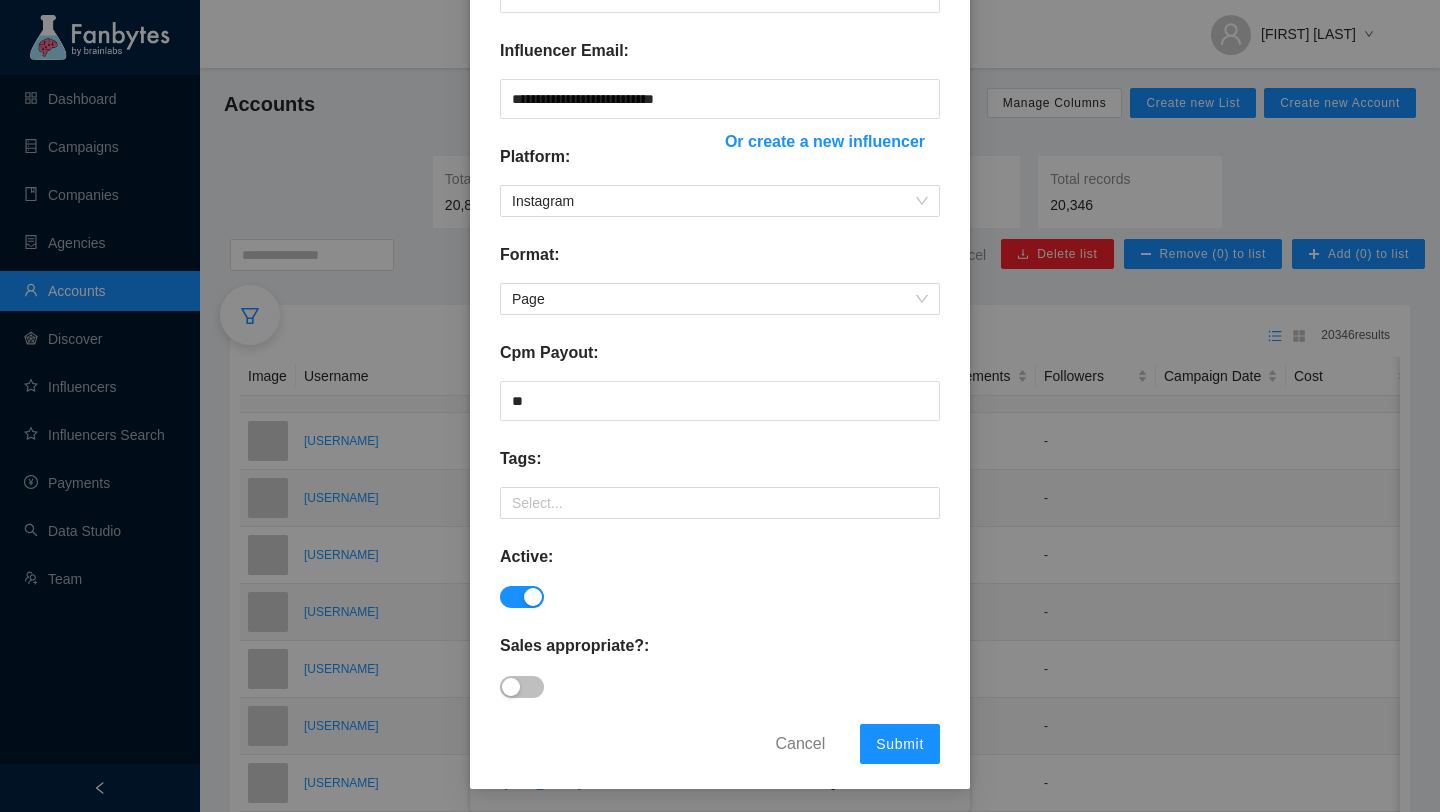 scroll, scrollTop: 0, scrollLeft: 0, axis: both 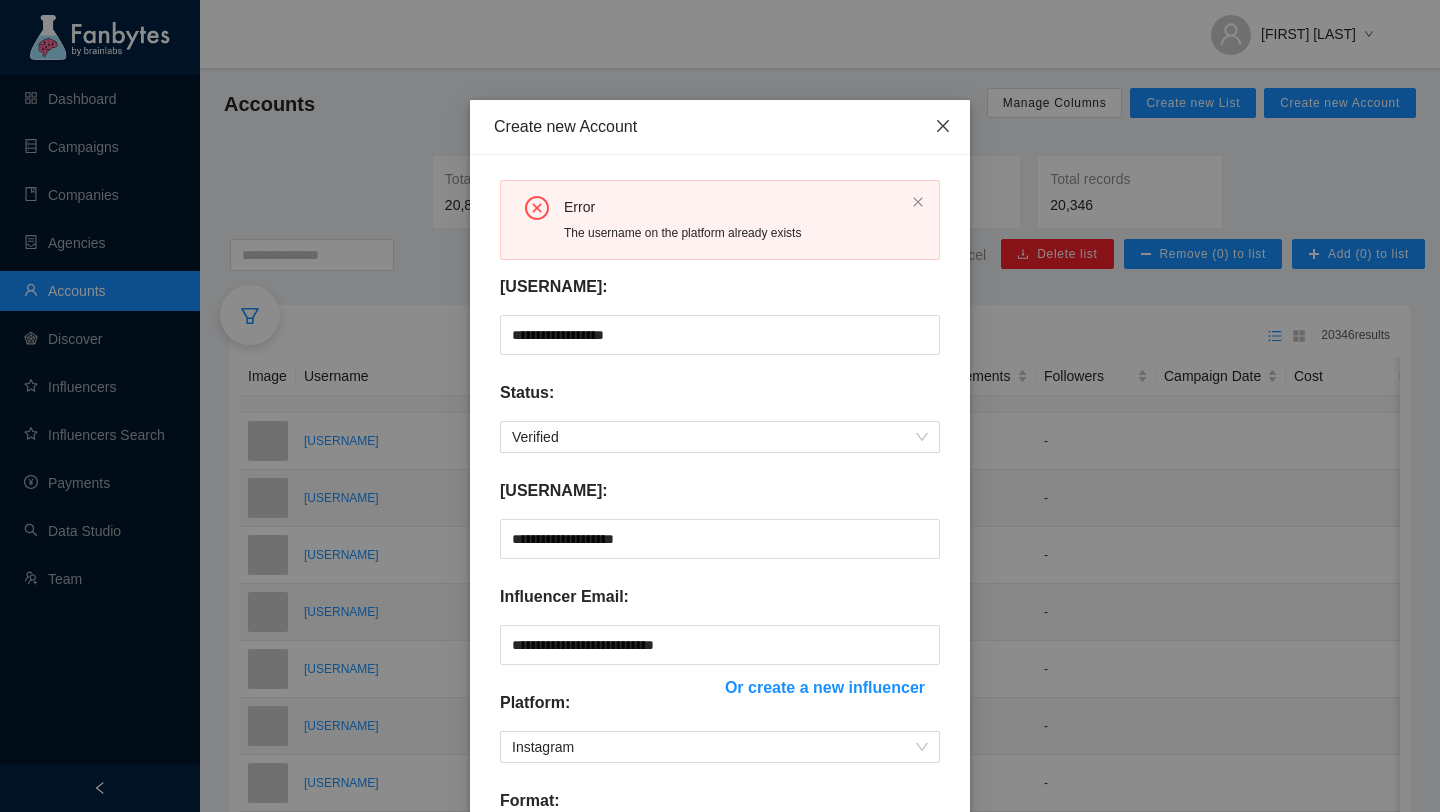 click at bounding box center [943, 126] 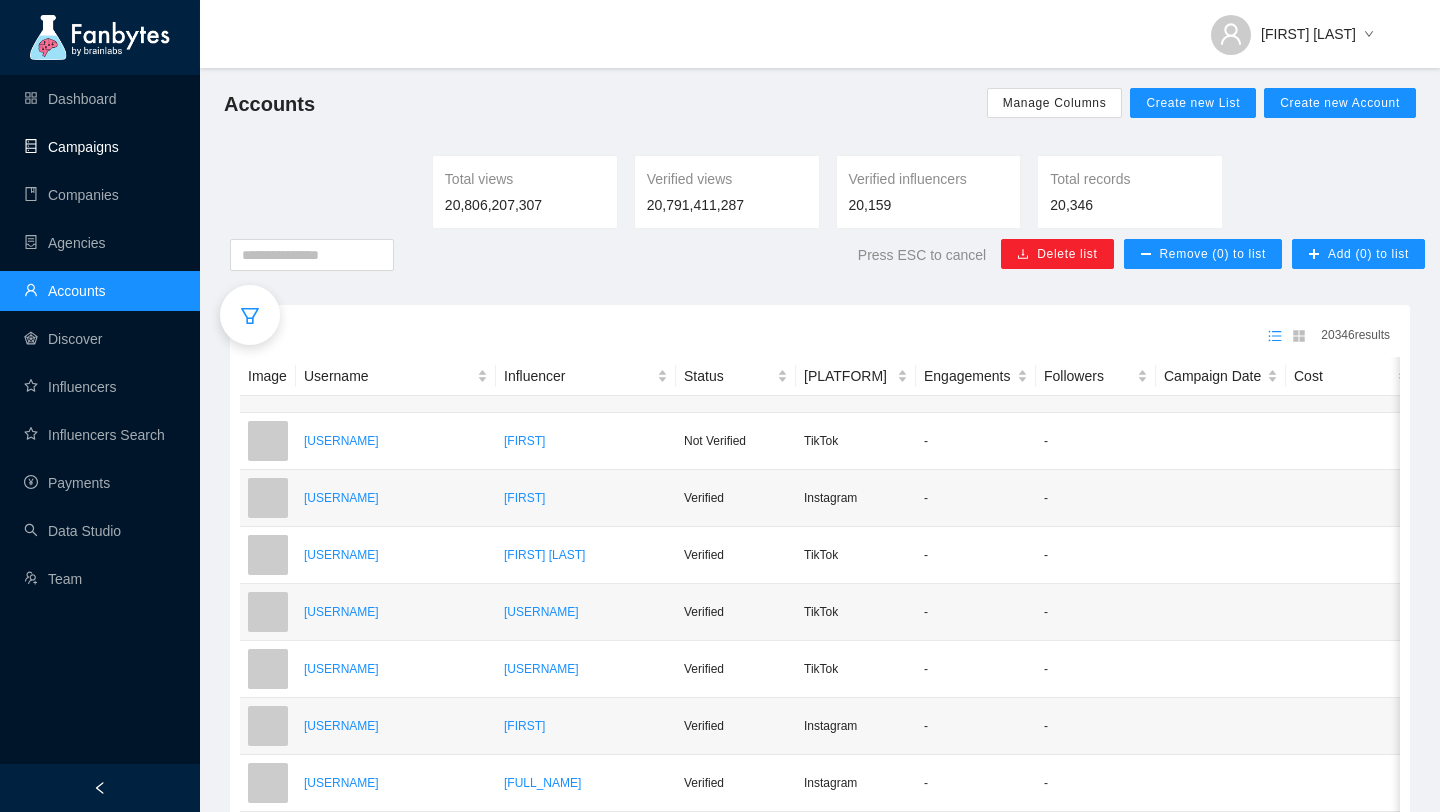 click on "Campaigns" at bounding box center [71, 147] 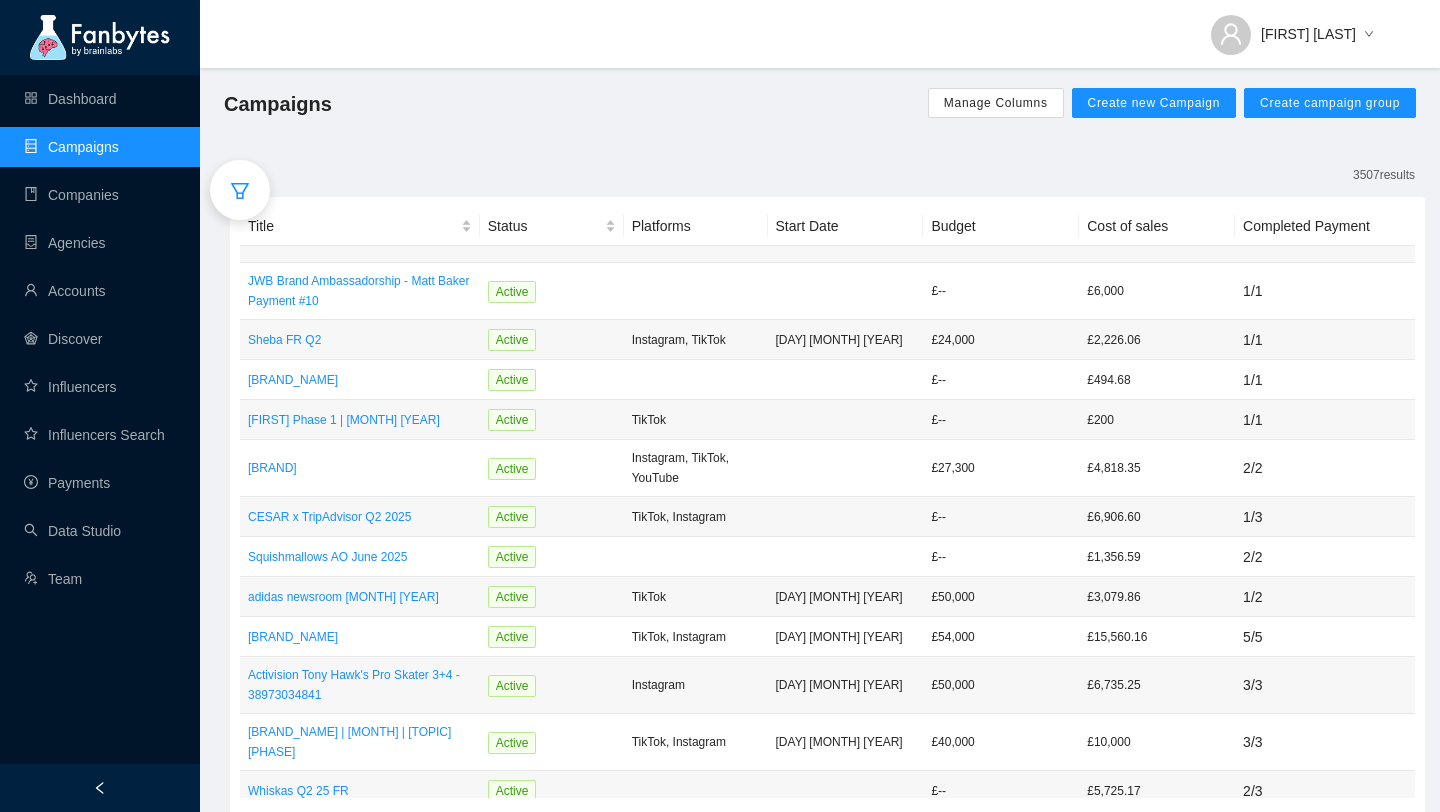 click at bounding box center [240, 191] 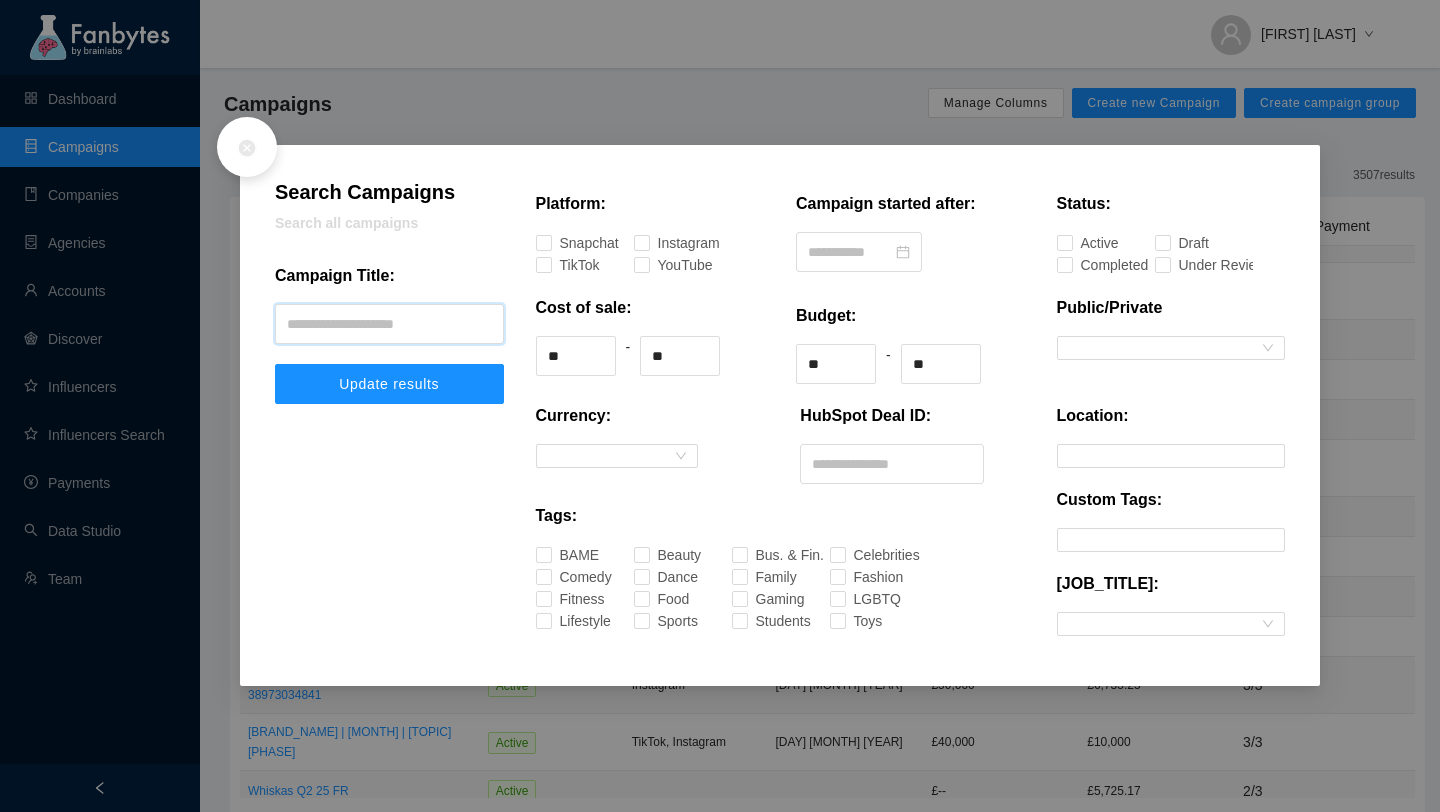 click at bounding box center (389, 324) 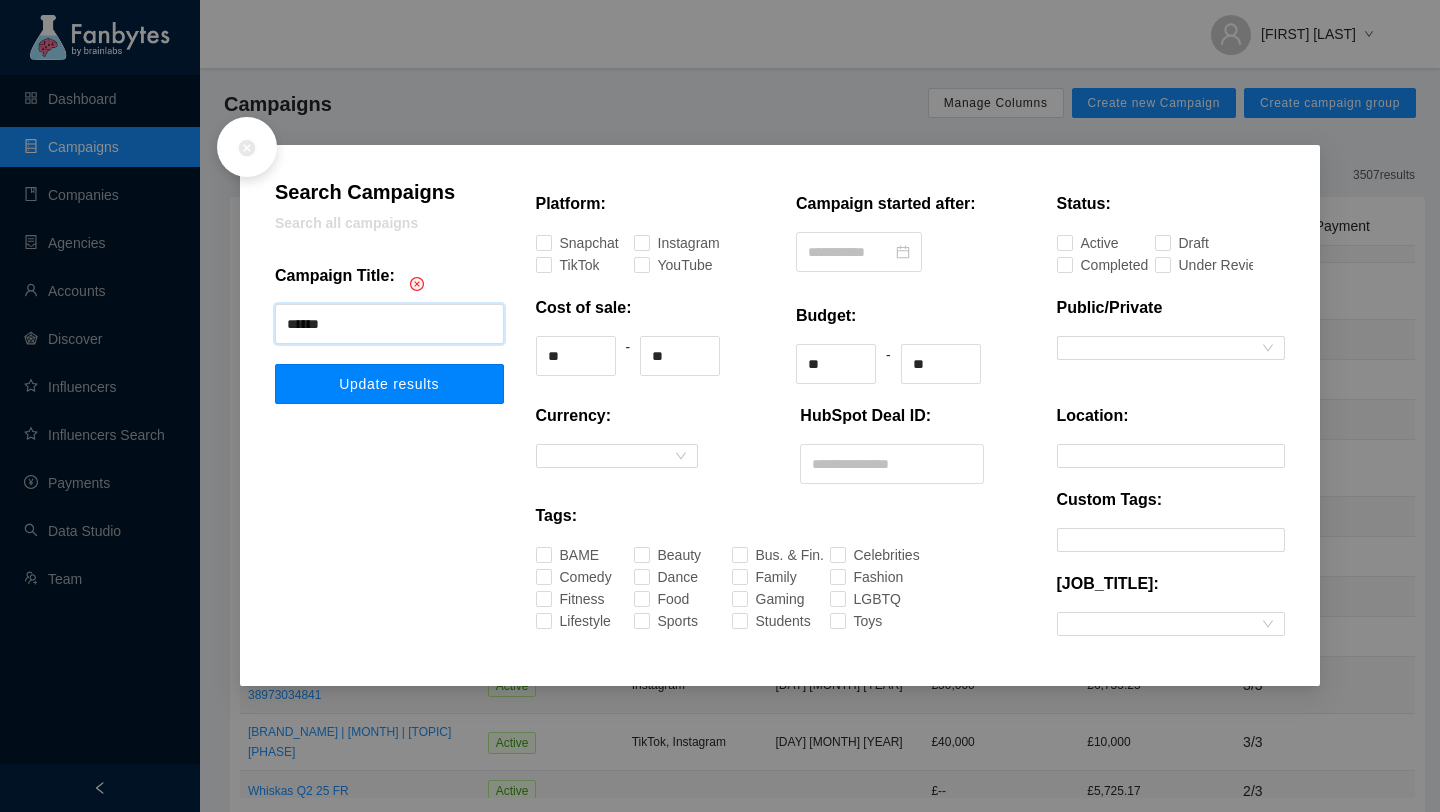 type on "[MASKED_INFO]" 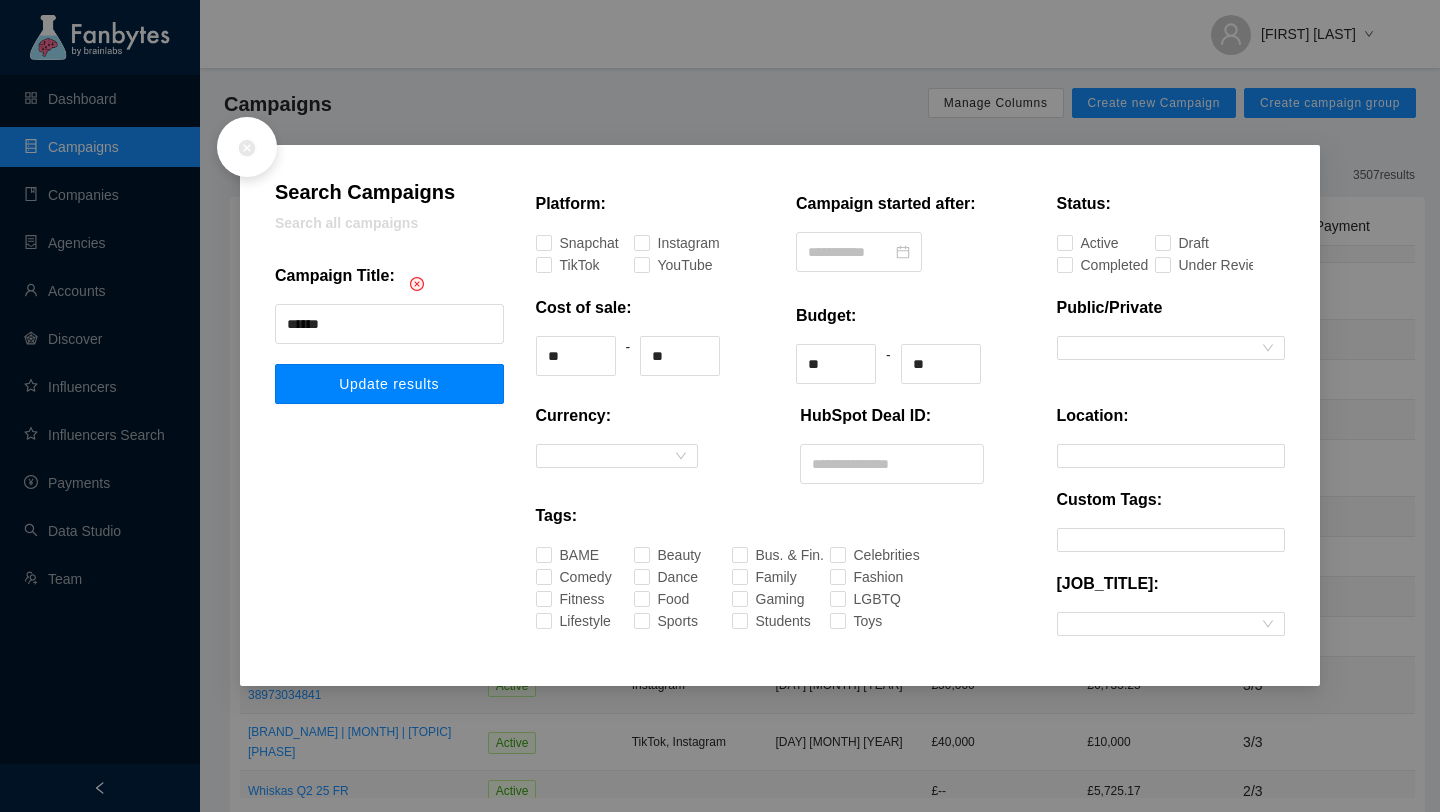 click on "Update results" at bounding box center (389, 384) 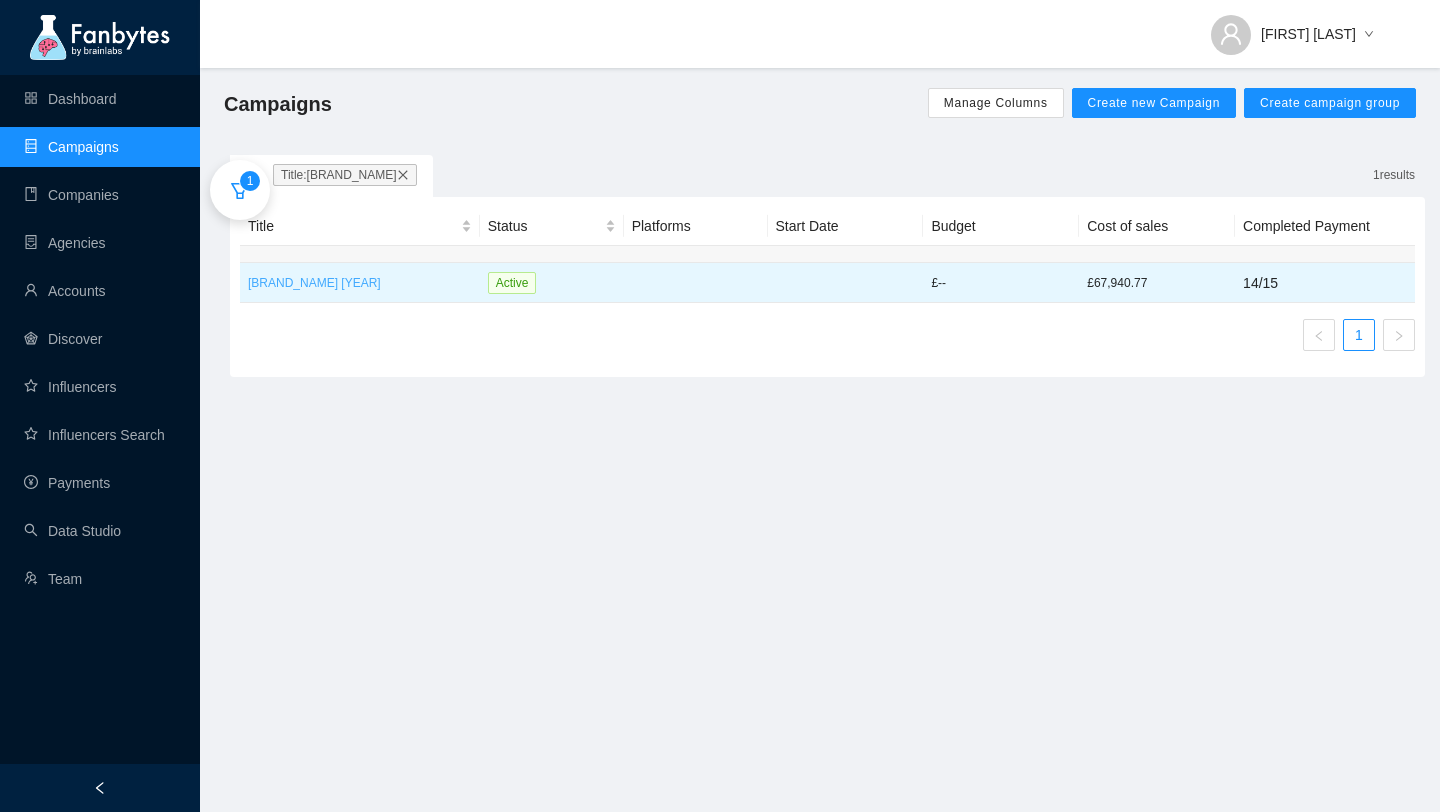 click on "[BRAND_NAME] [YEAR]" at bounding box center (360, 283) 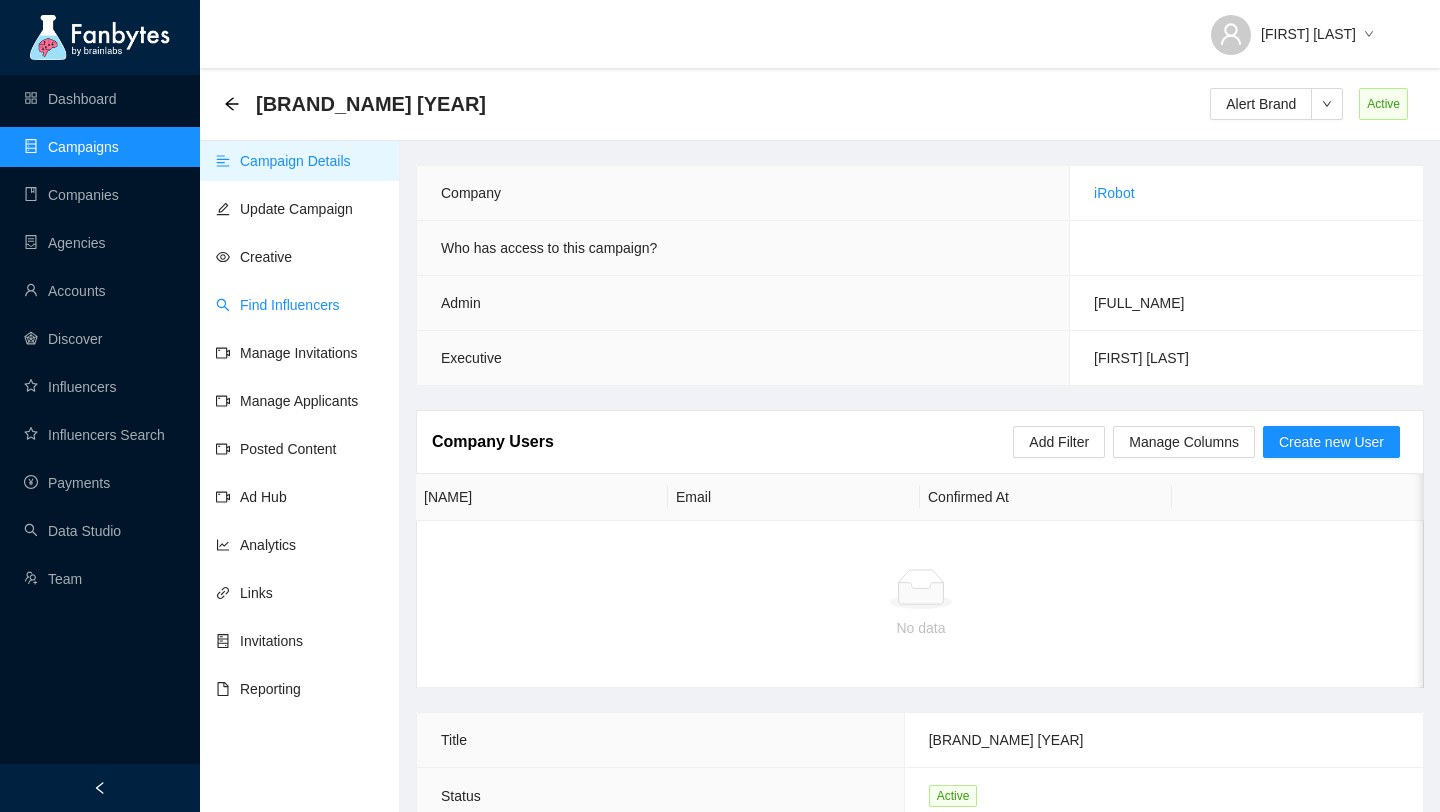 click on "Find Influencers" at bounding box center [278, 305] 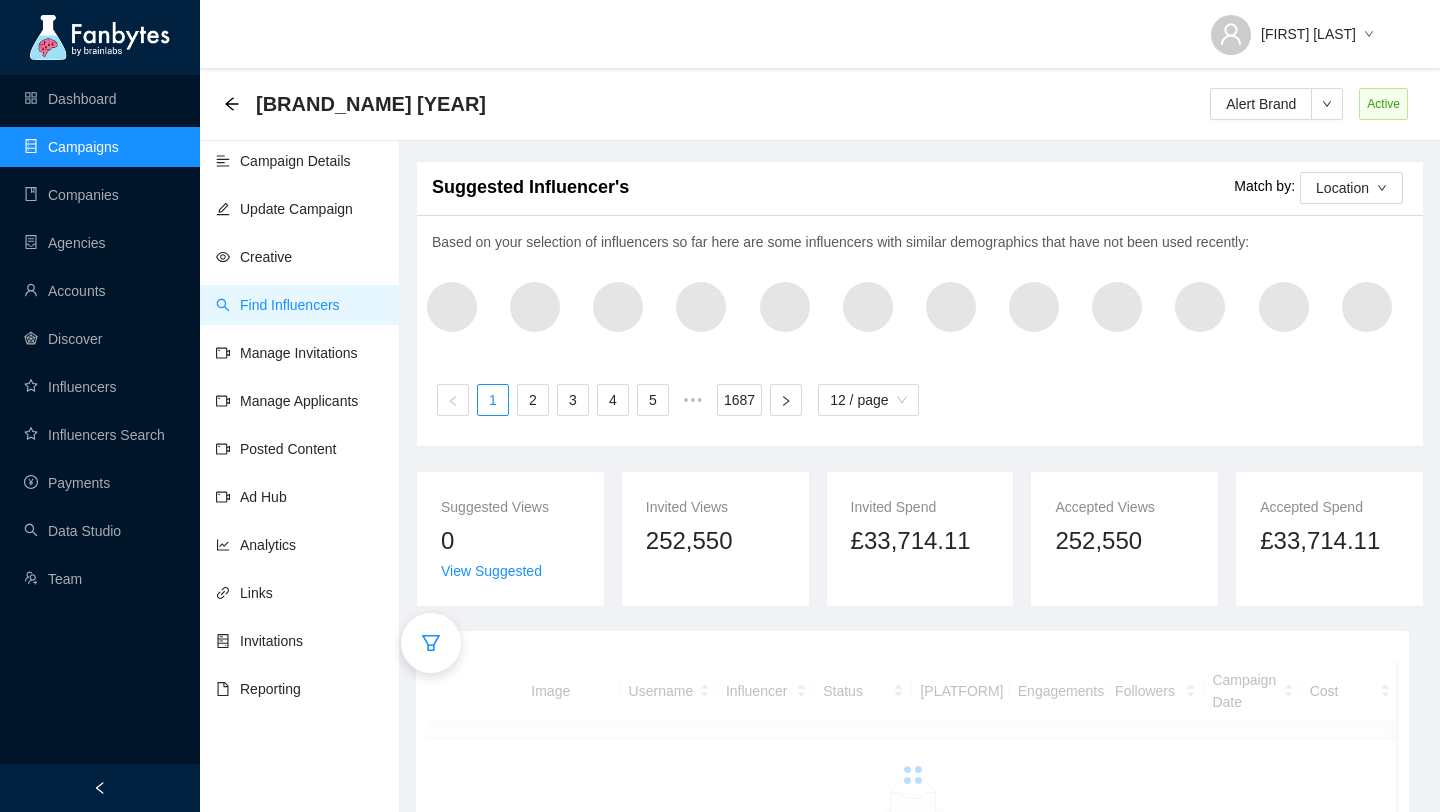 scroll, scrollTop: 87, scrollLeft: 0, axis: vertical 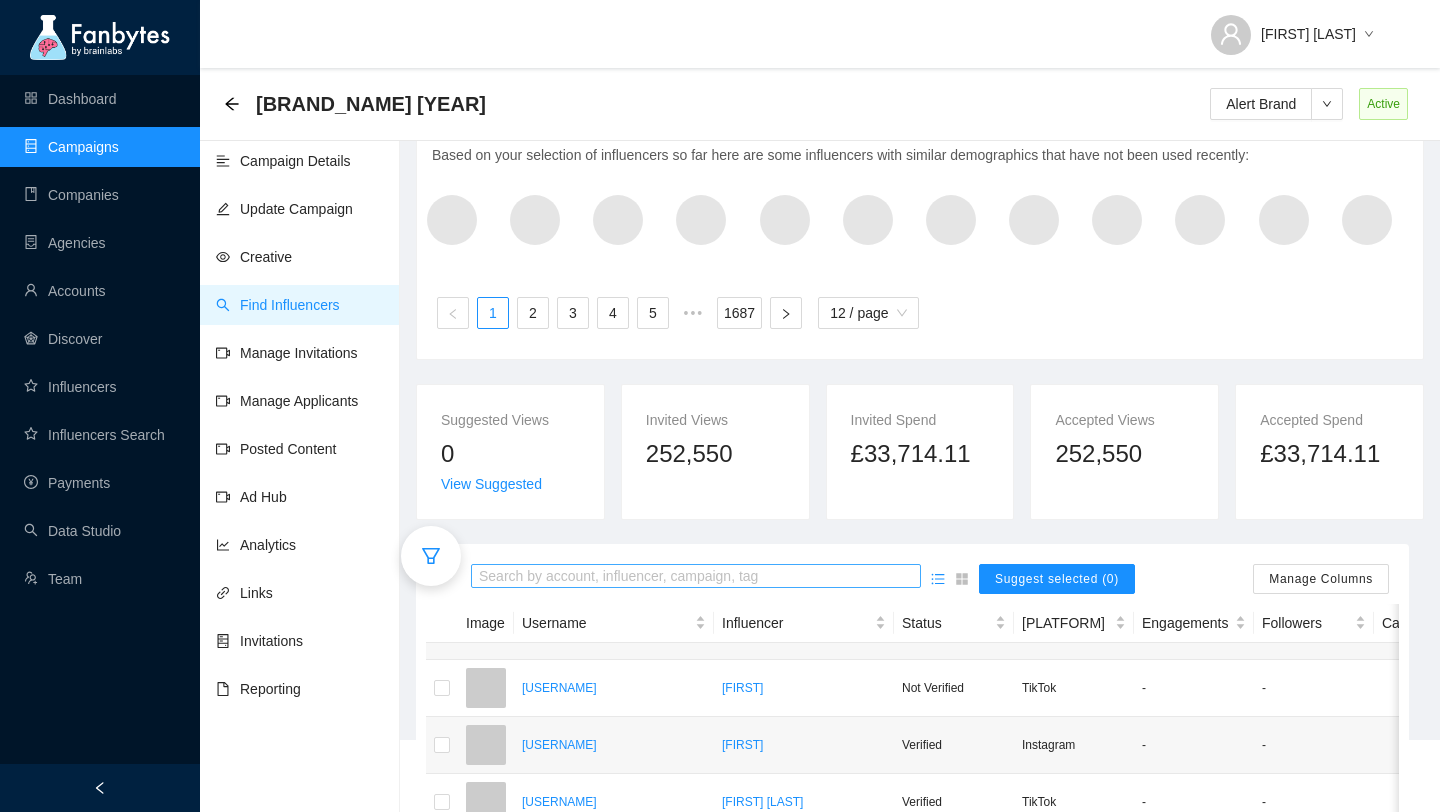 click at bounding box center (696, 577) 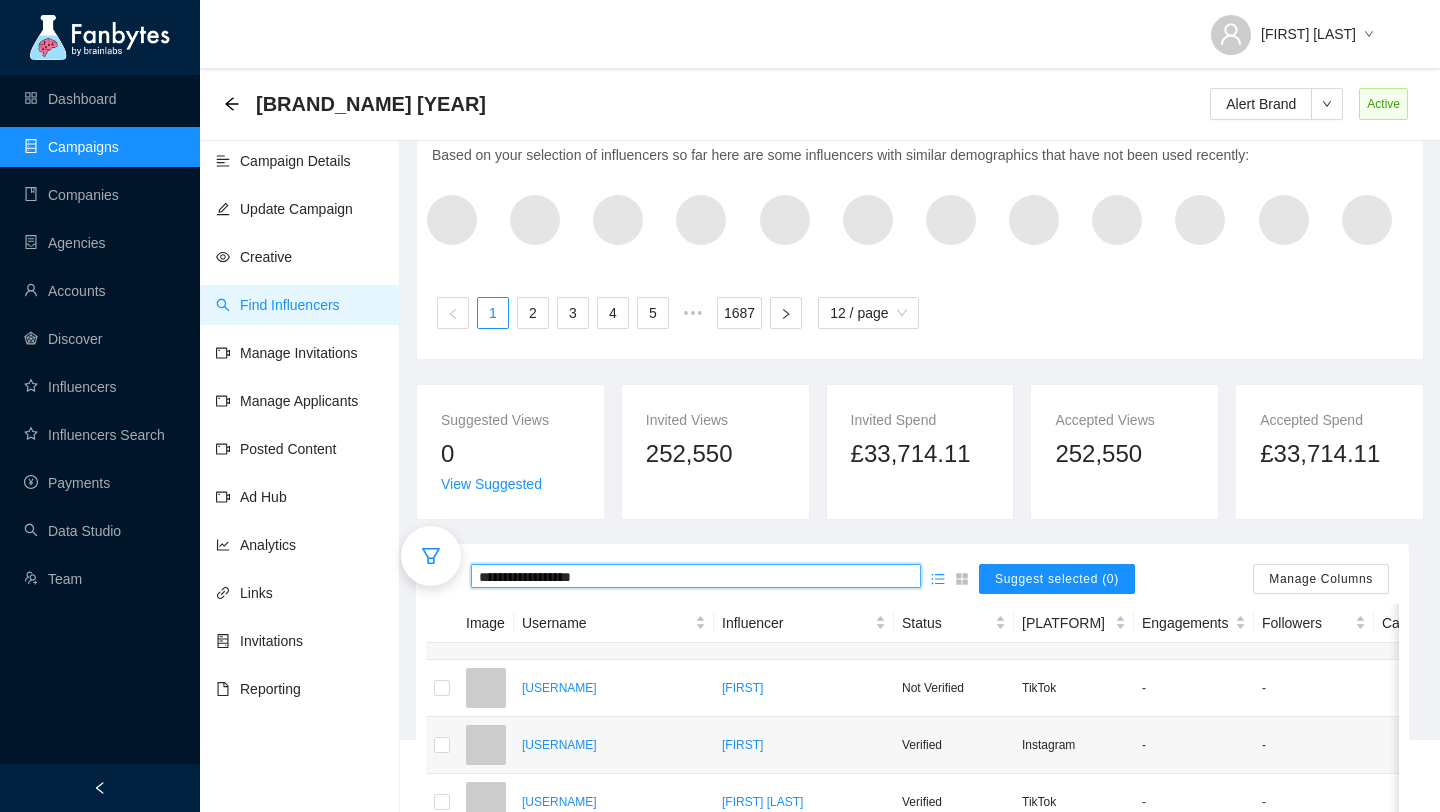 type on "**********" 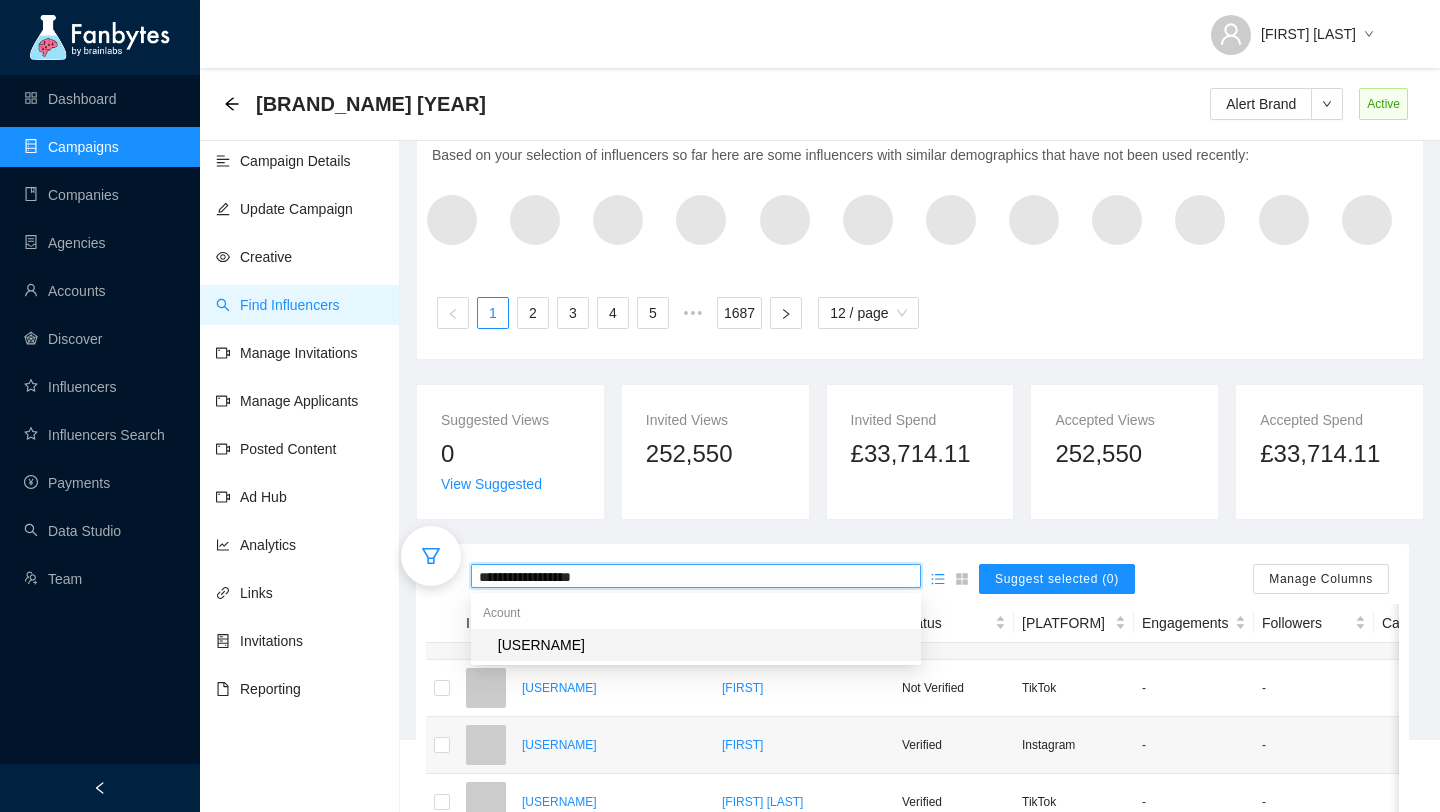 click on "[USERNAME]" at bounding box center [541, 645] 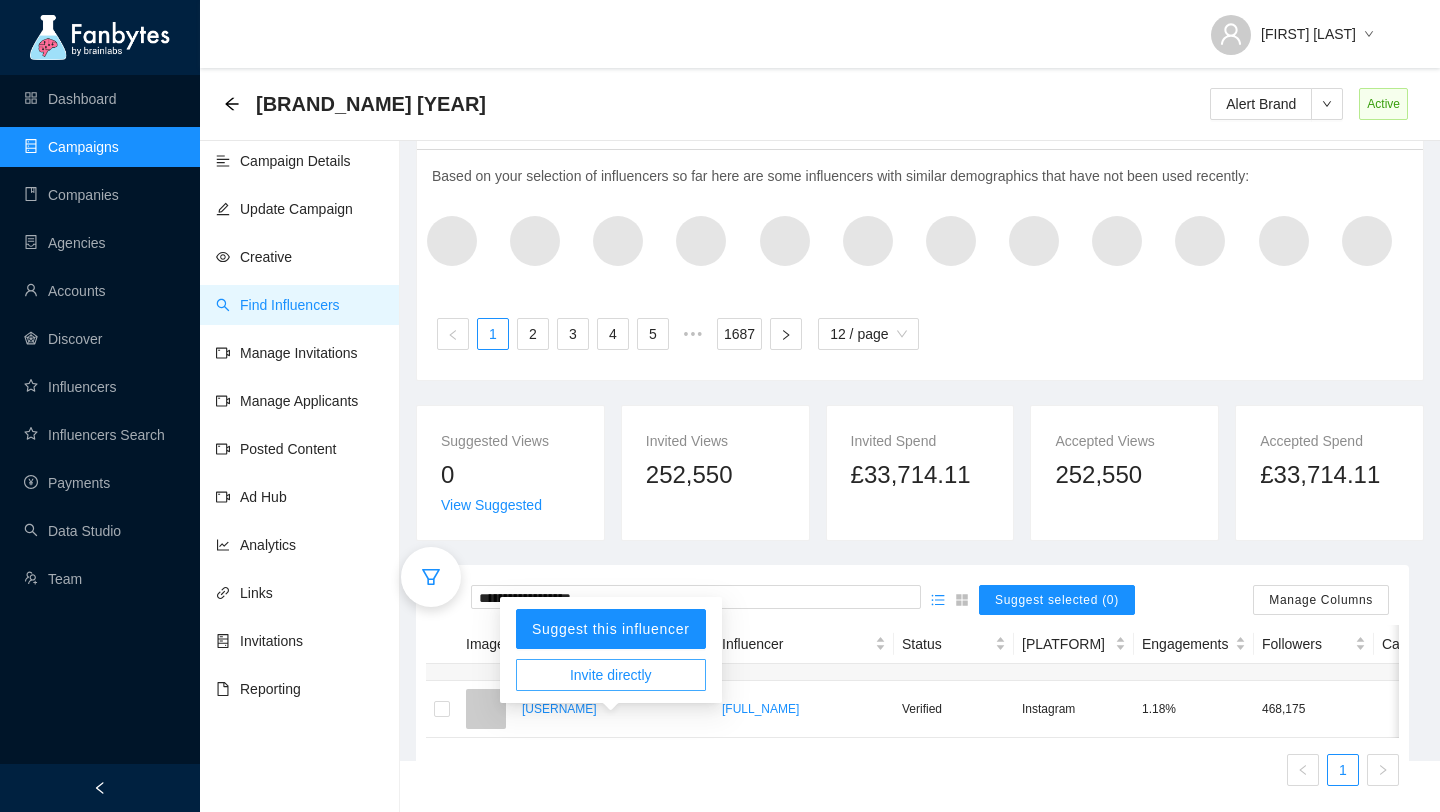 click on "Invite directly" at bounding box center [611, 675] 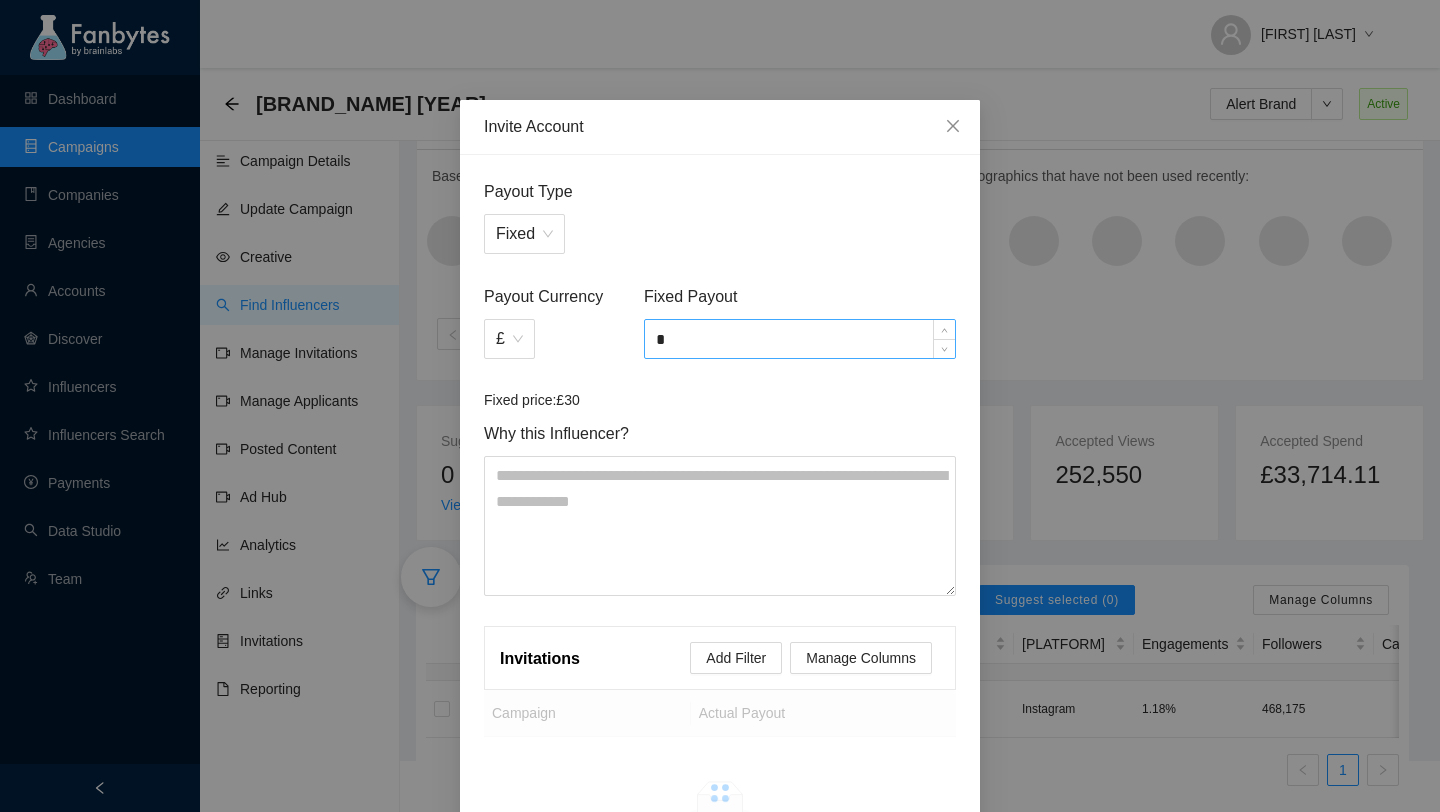 click on "*" at bounding box center [800, 339] 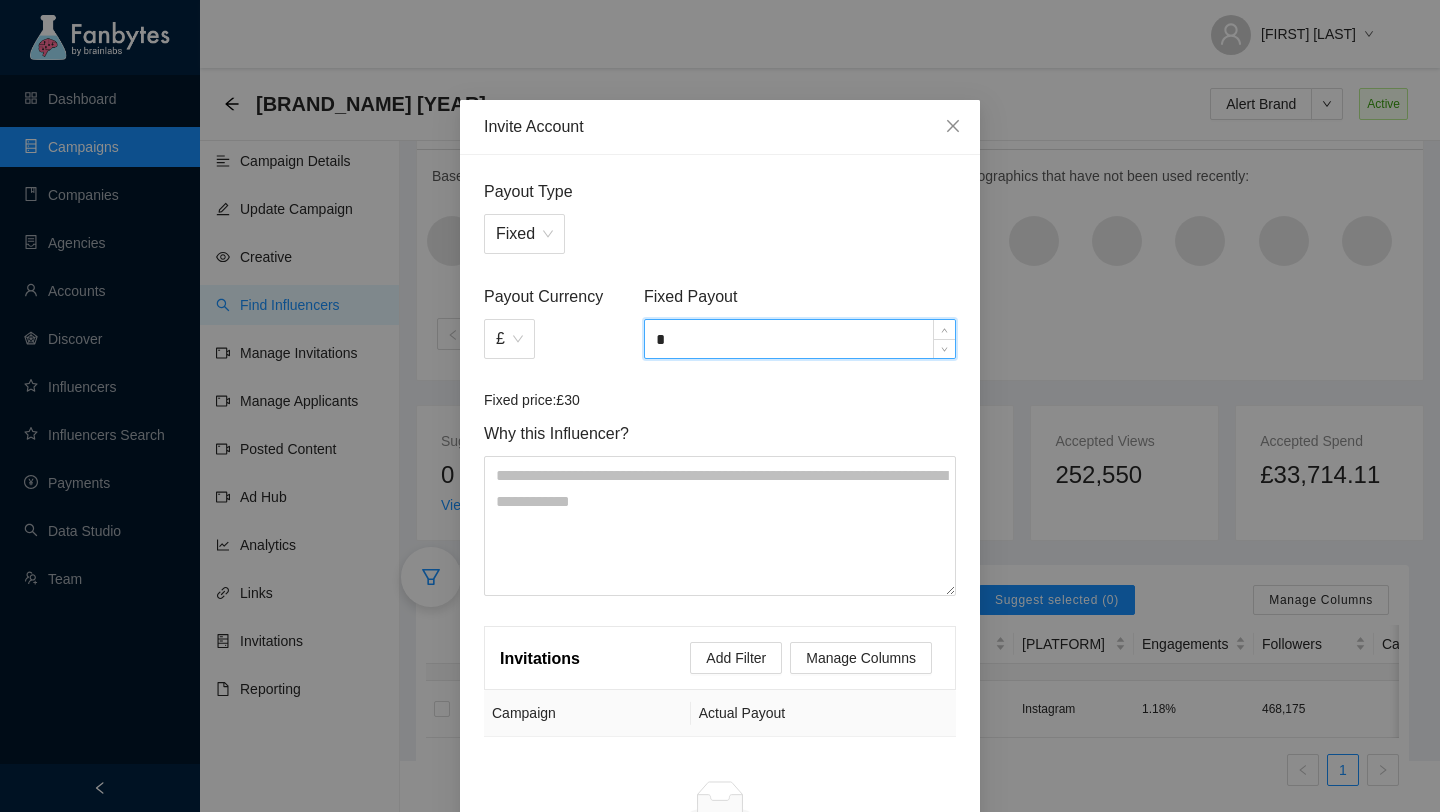 scroll, scrollTop: 185, scrollLeft: 0, axis: vertical 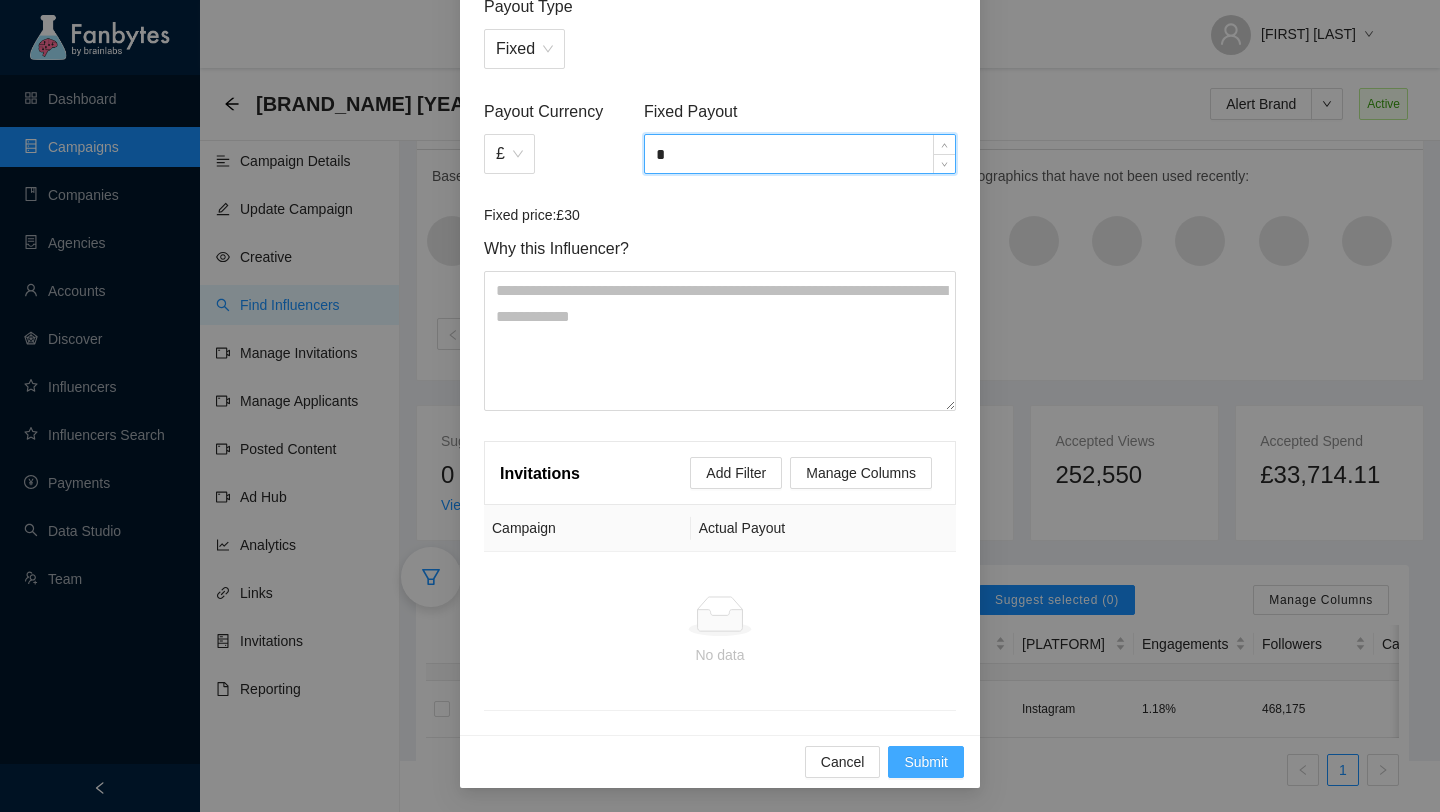 click on "Submit" at bounding box center [926, 762] 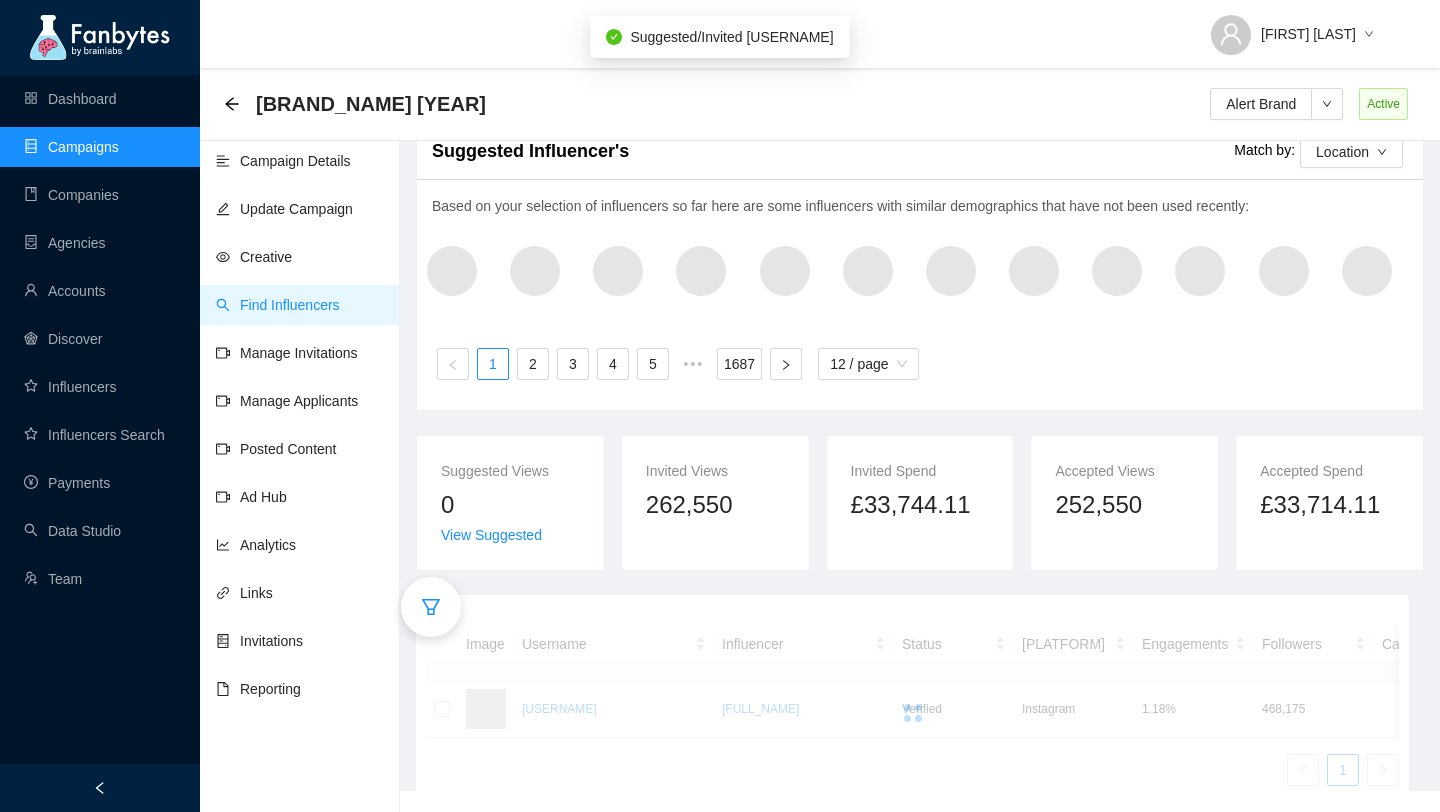 scroll, scrollTop: 87, scrollLeft: 0, axis: vertical 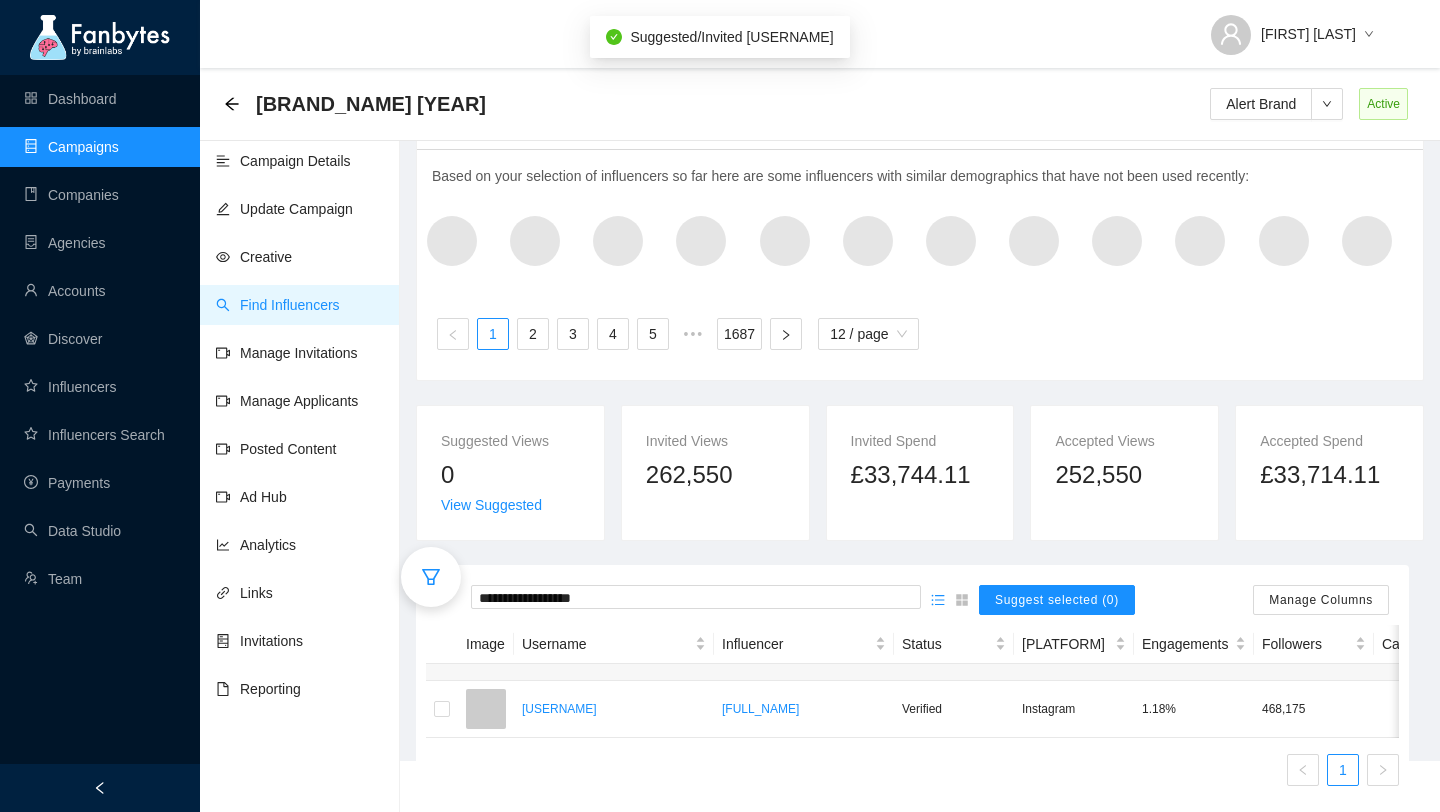 click on "Campaign Details Update Campaign Creative Find Influencers Manage Invitations Manage Applicants Posted Content Ad Hub Analytics Links Invitations Reporting" at bounding box center (300, 543) 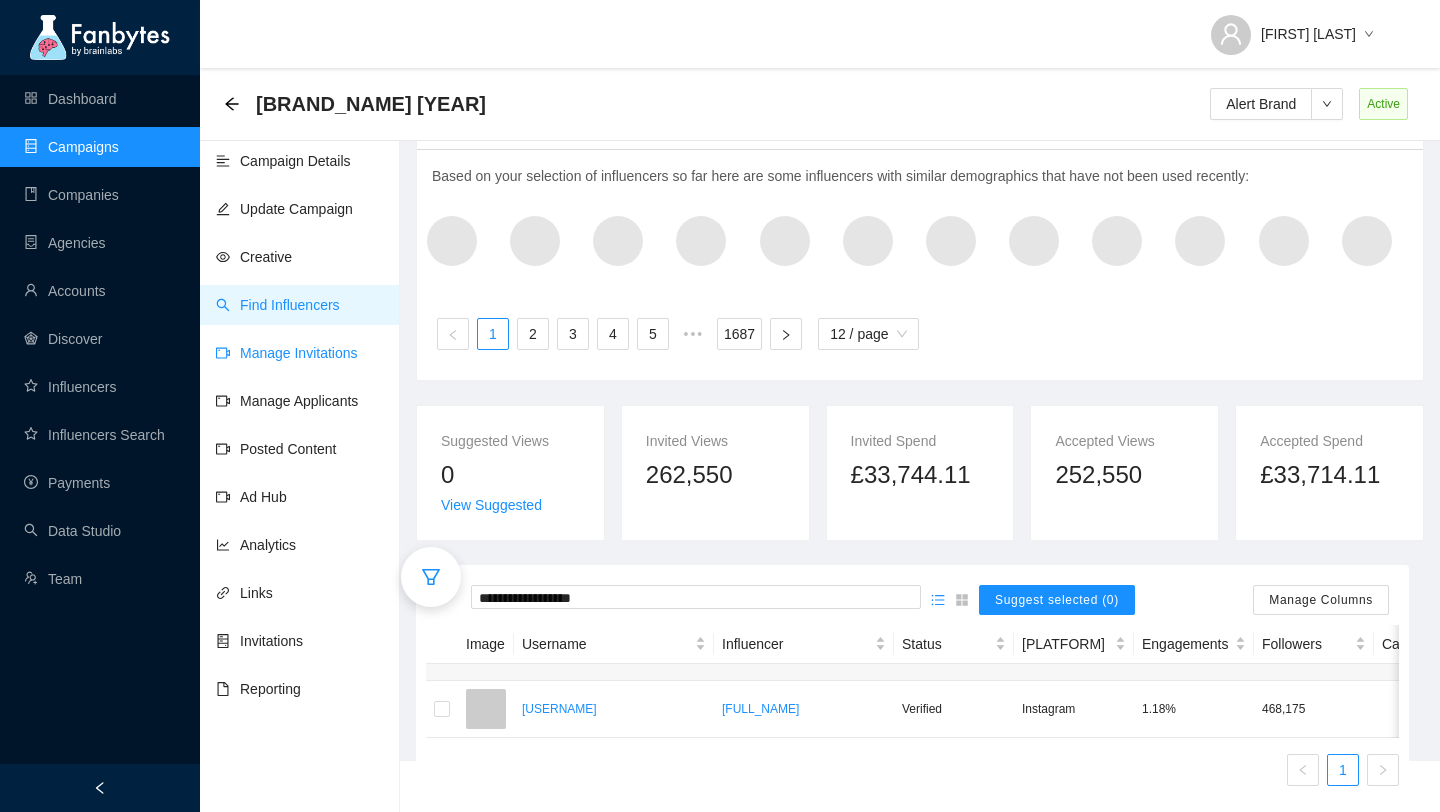 click on "Manage Invitations" at bounding box center [287, 353] 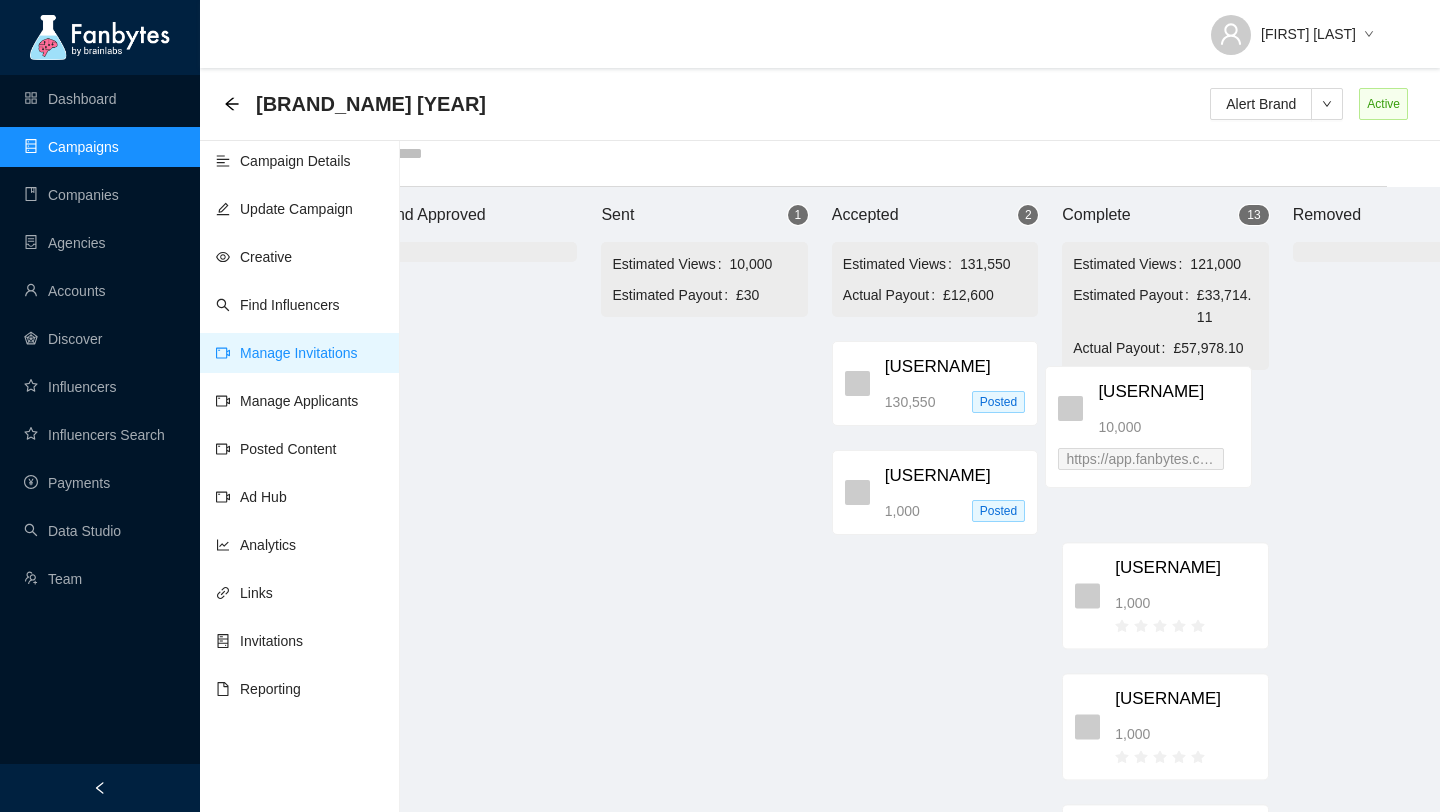 scroll, scrollTop: 20, scrollLeft: 73, axis: both 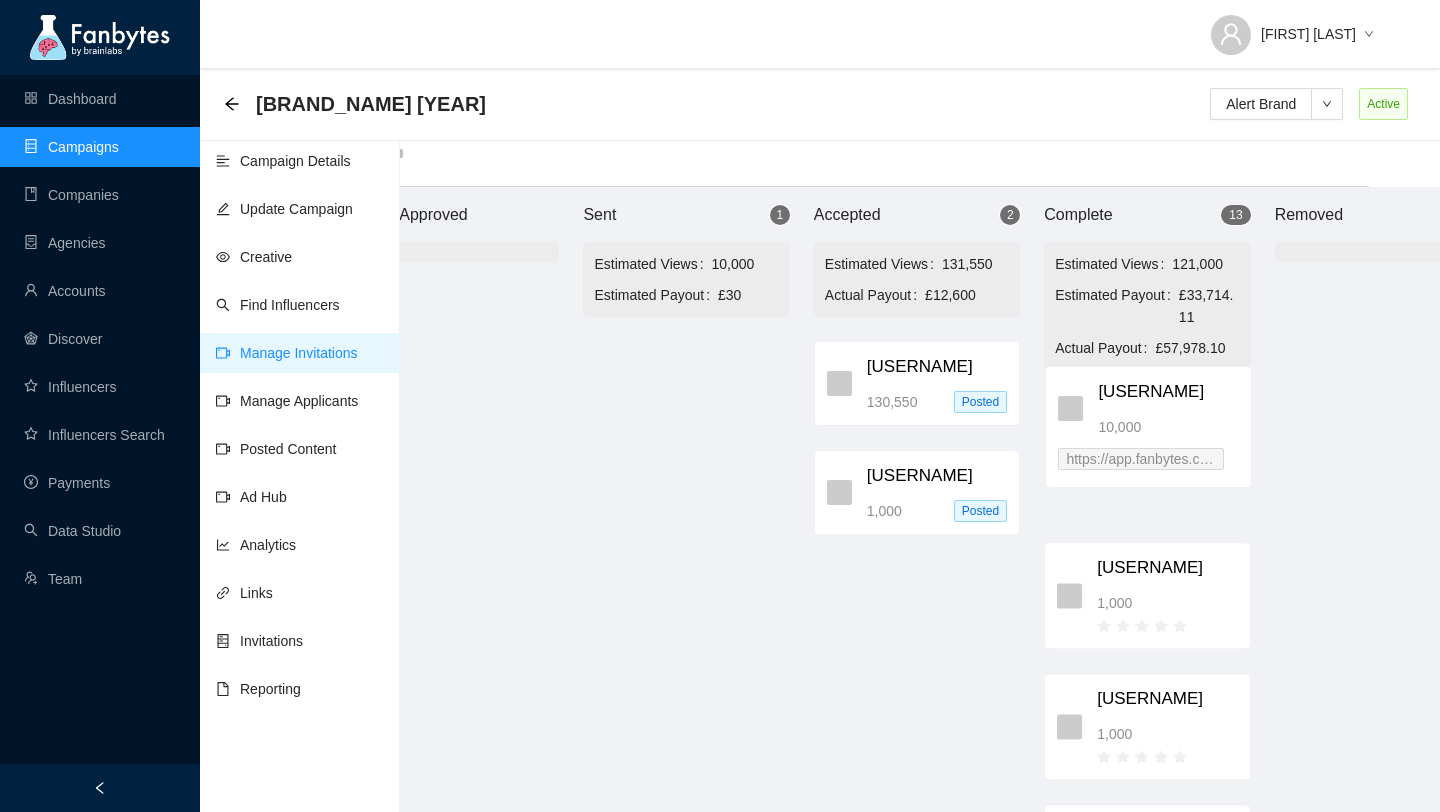drag, startPoint x: 798, startPoint y: 367, endPoint x: 1206, endPoint y: 403, distance: 409.58514 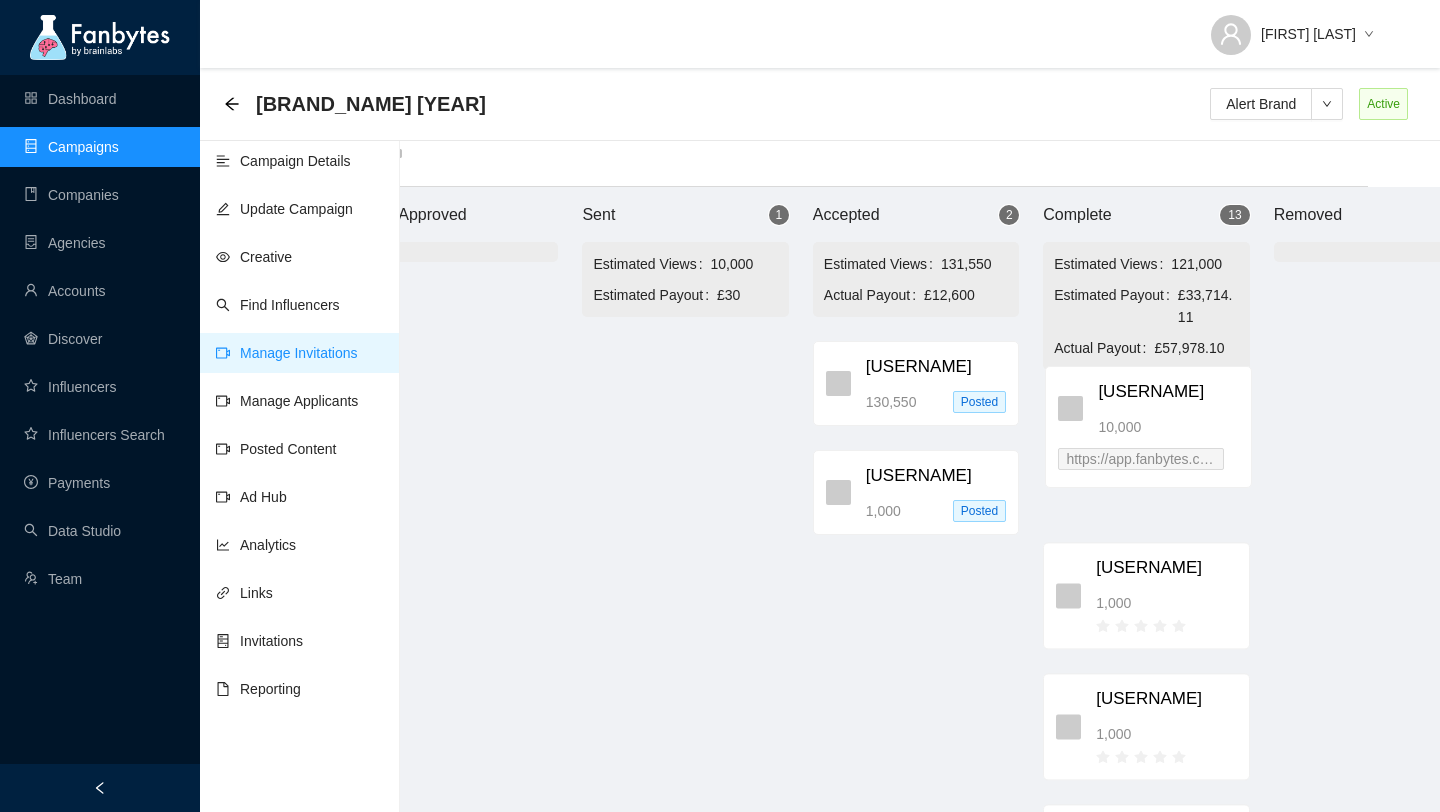 click on "Brand Approved Sent 1 Estimated Views 10,000 Estimated Payout £30 [USERNAME] 10,000 https://app.fanbytes.co.uk /invitation/hub/ 8b89bb2c Accepted 2 Estimated Views 131,550 Actual Payout £12,600 [USERNAME] 130,550 Posted @frankieseamark 1,000 Posted Complete 1 3 Estimated Views 121,000 Estimated Payout £33,714.11 Actual Payout £57,978.10 [USERNAME] 1,000 [USERNAME] 1,000 [USERNAME] 1,000 https://www.tiktok.com/[USERNAME] 10,000 @brogangeorgiou 1,000 einfachmaury 100,000 miriperezc 1,000 roverdugo5 1,000 ruthgleeze 1,000 teamyasta 1,000 https://www.instagram.com/keladams_kitchen/reels/ 1,000 @livingwithjosiex 1,000 https://www.instagram.com/marwaxym 1,000 Removed" at bounding box center [916, 499] 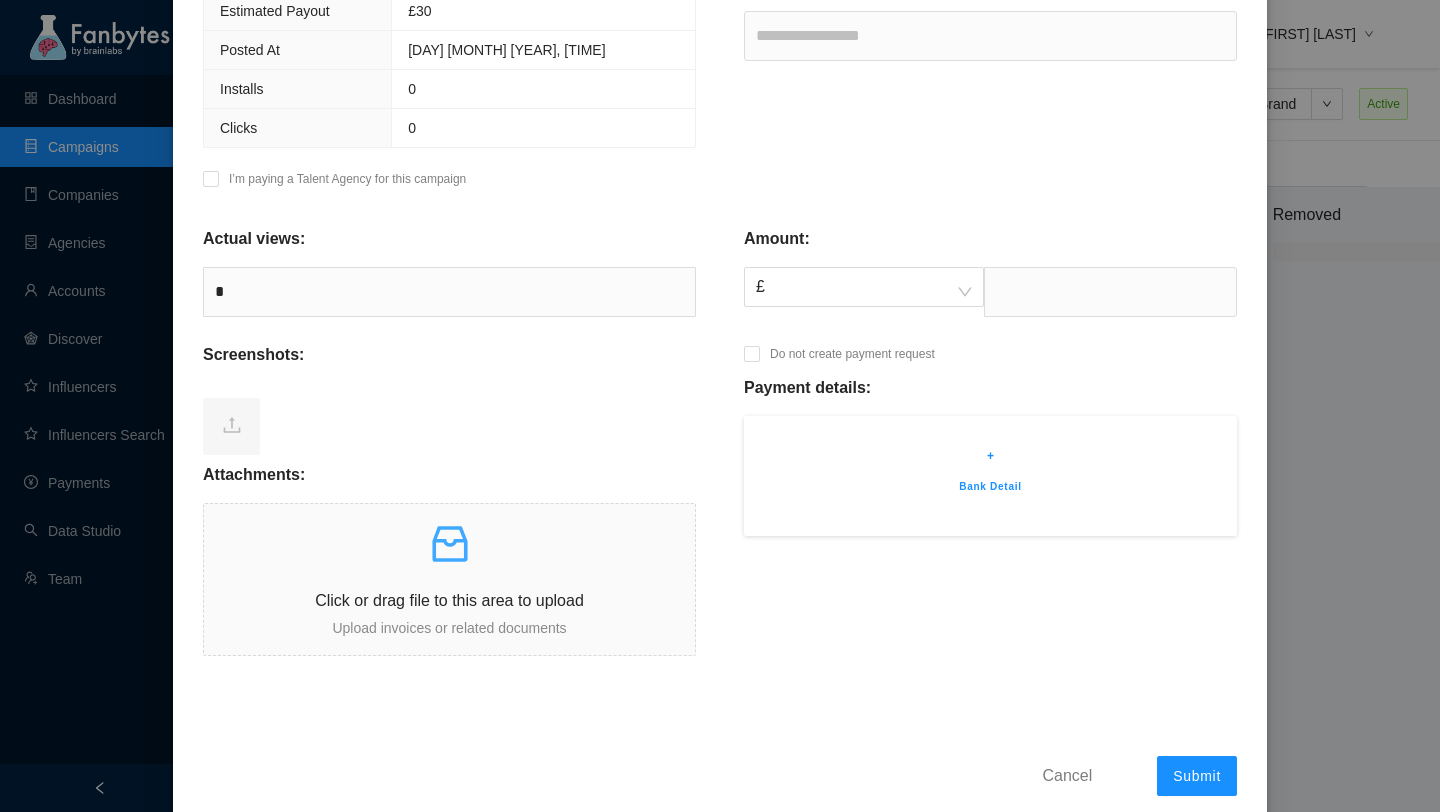 scroll, scrollTop: 506, scrollLeft: 0, axis: vertical 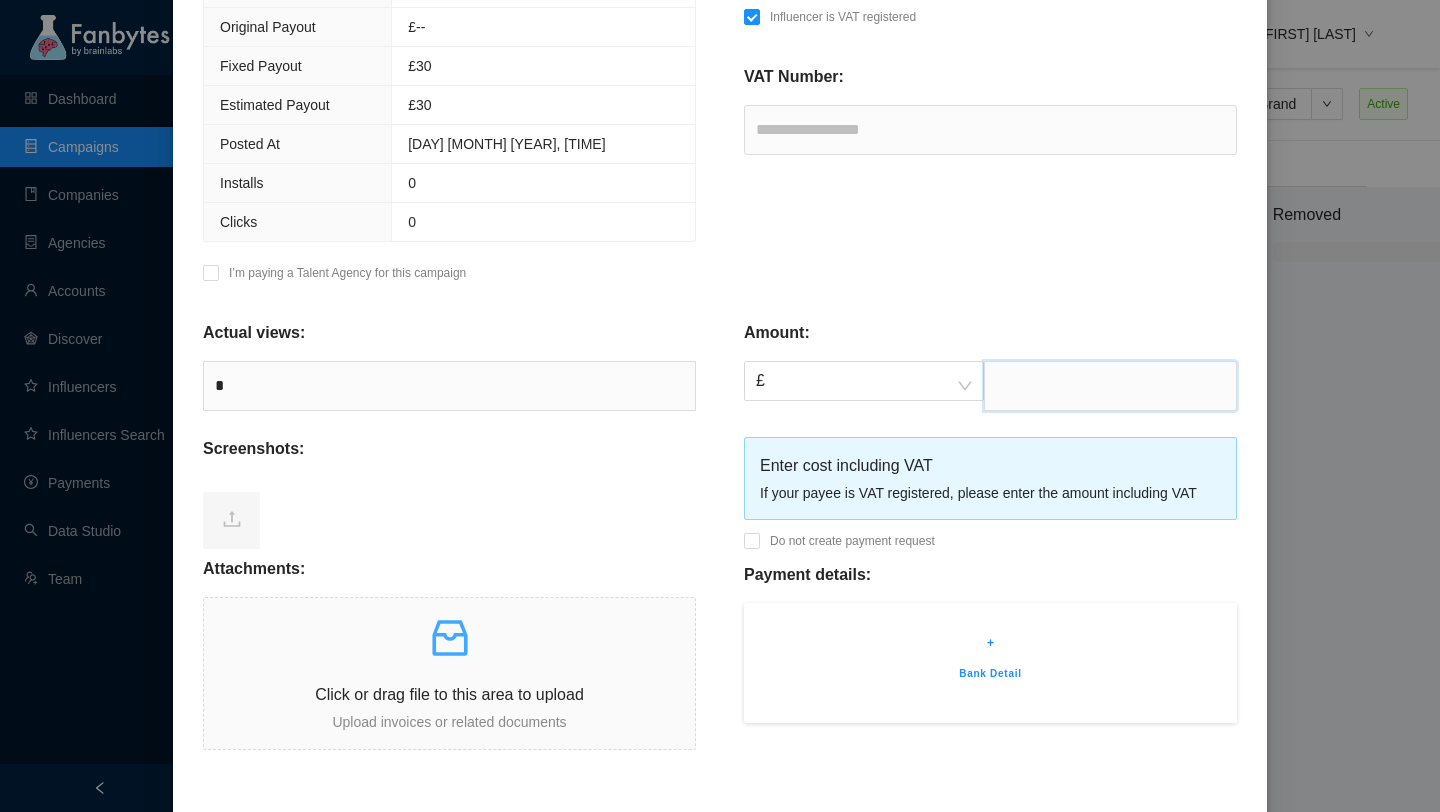 click at bounding box center [1110, 386] 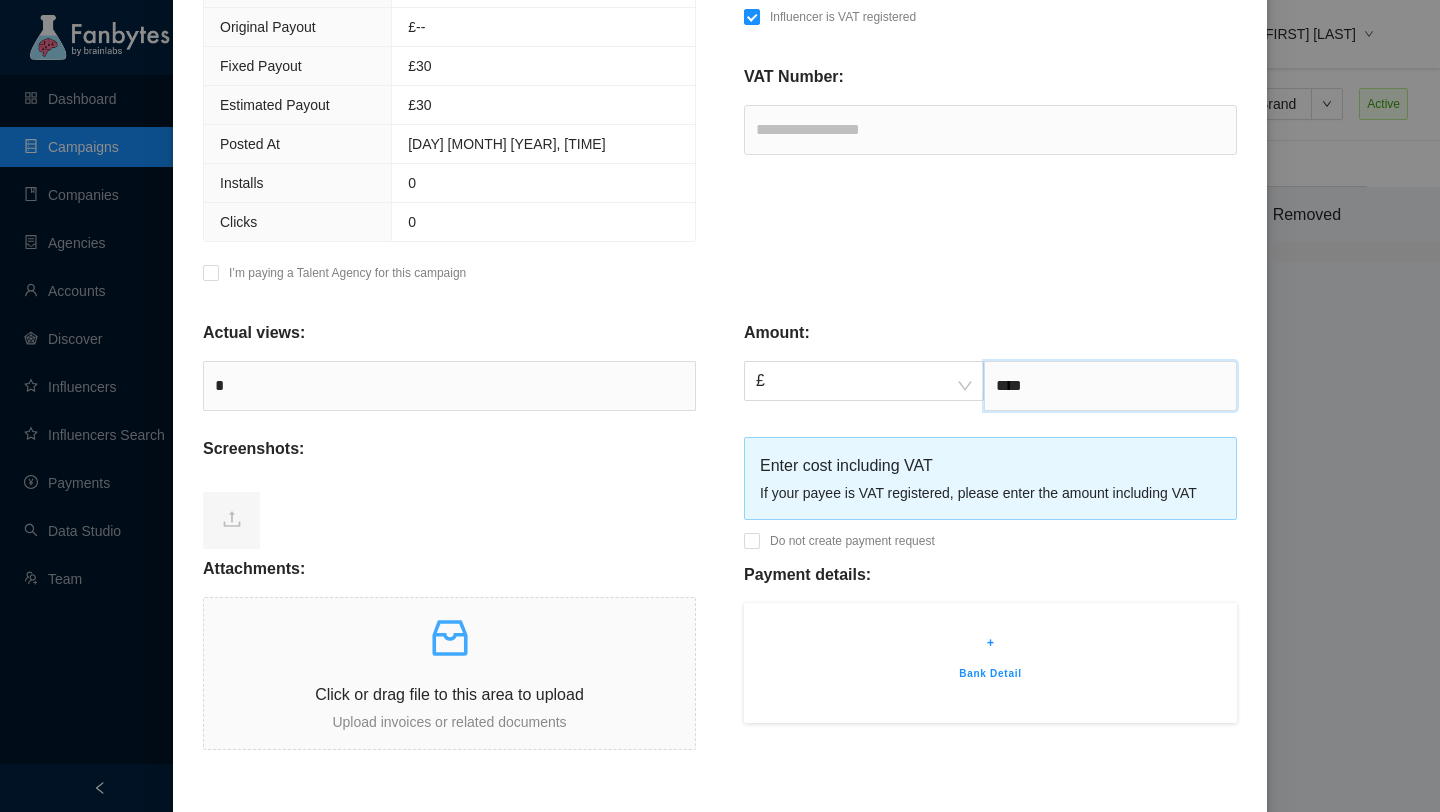 type on "[MASKED_INFO]" 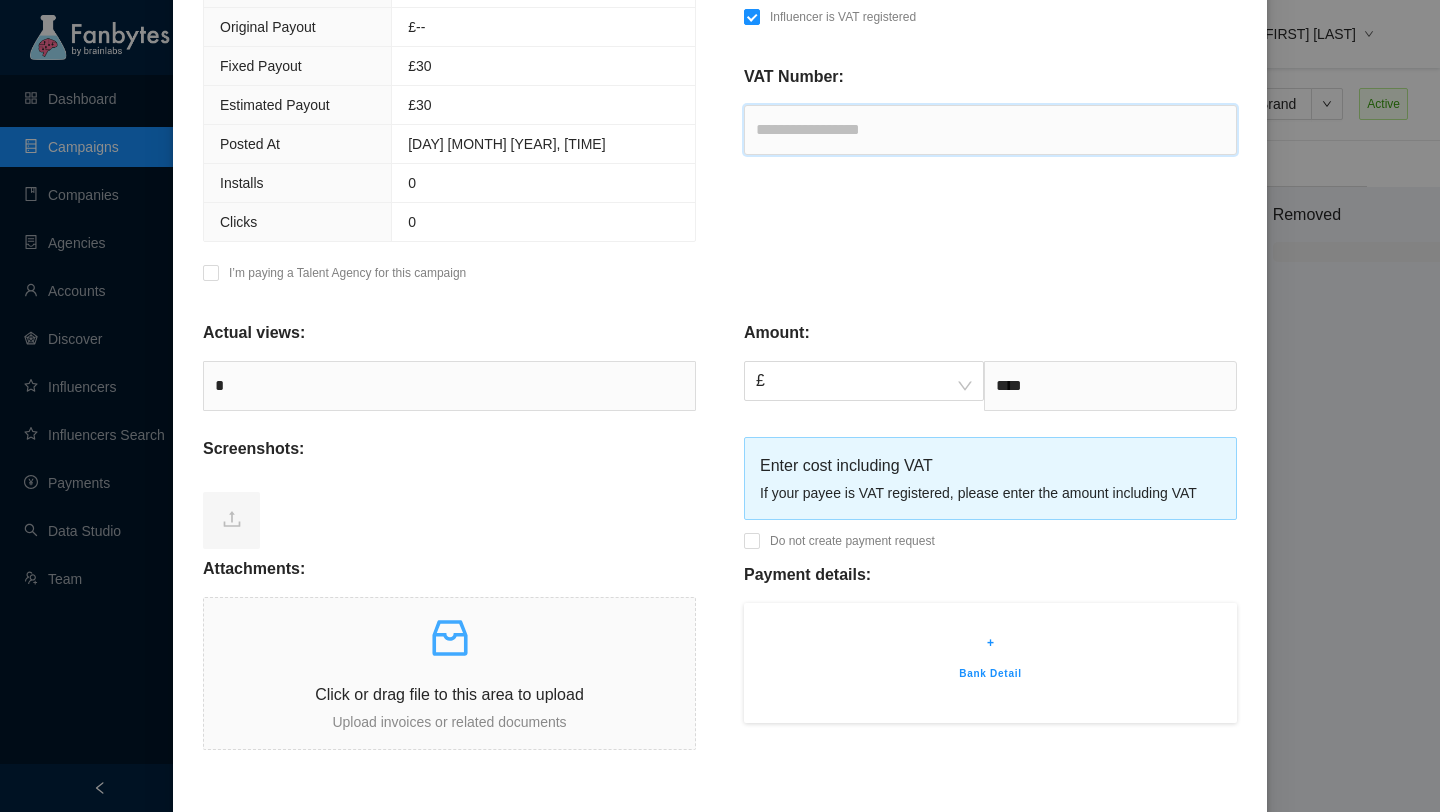 click at bounding box center [990, 130] 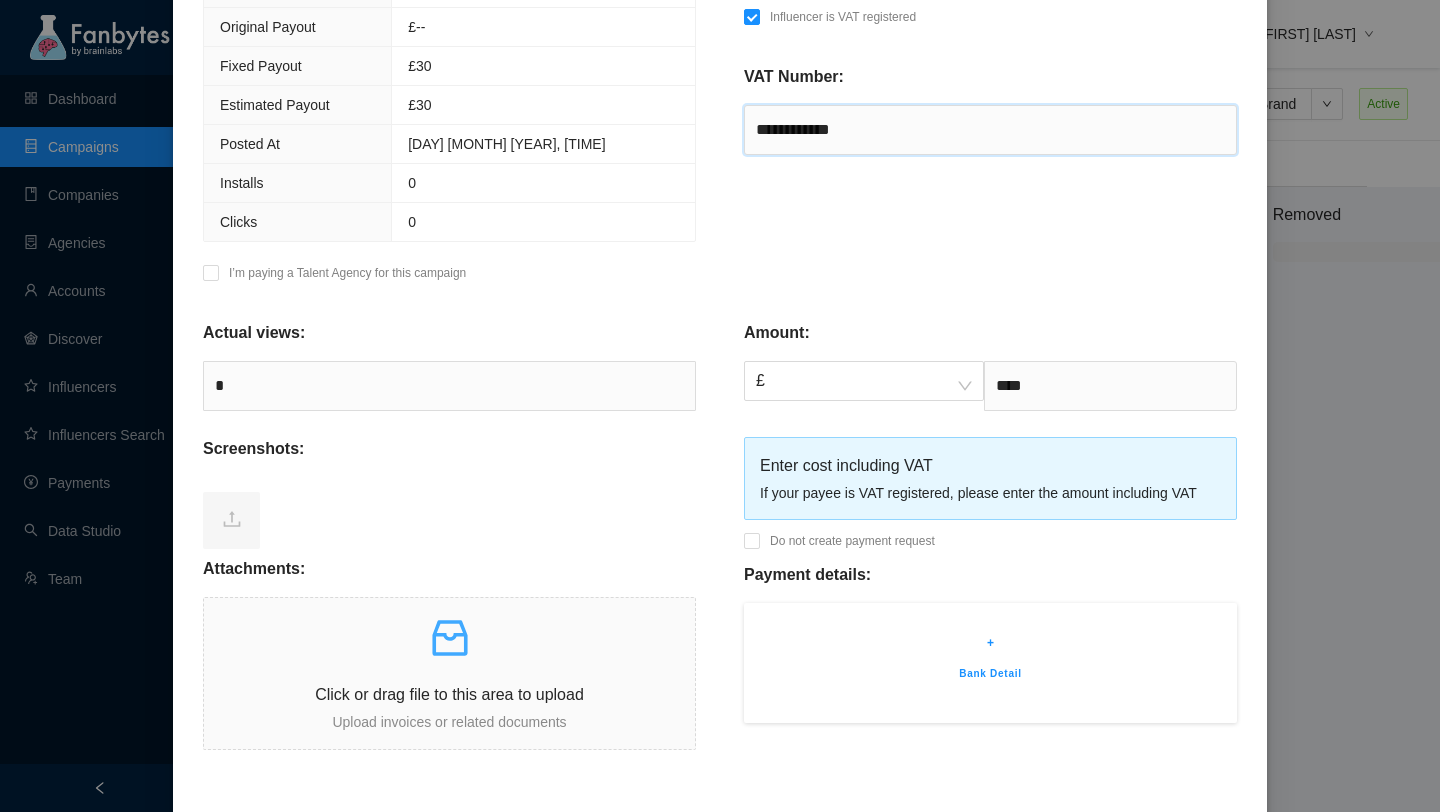 scroll, scrollTop: 514, scrollLeft: 0, axis: vertical 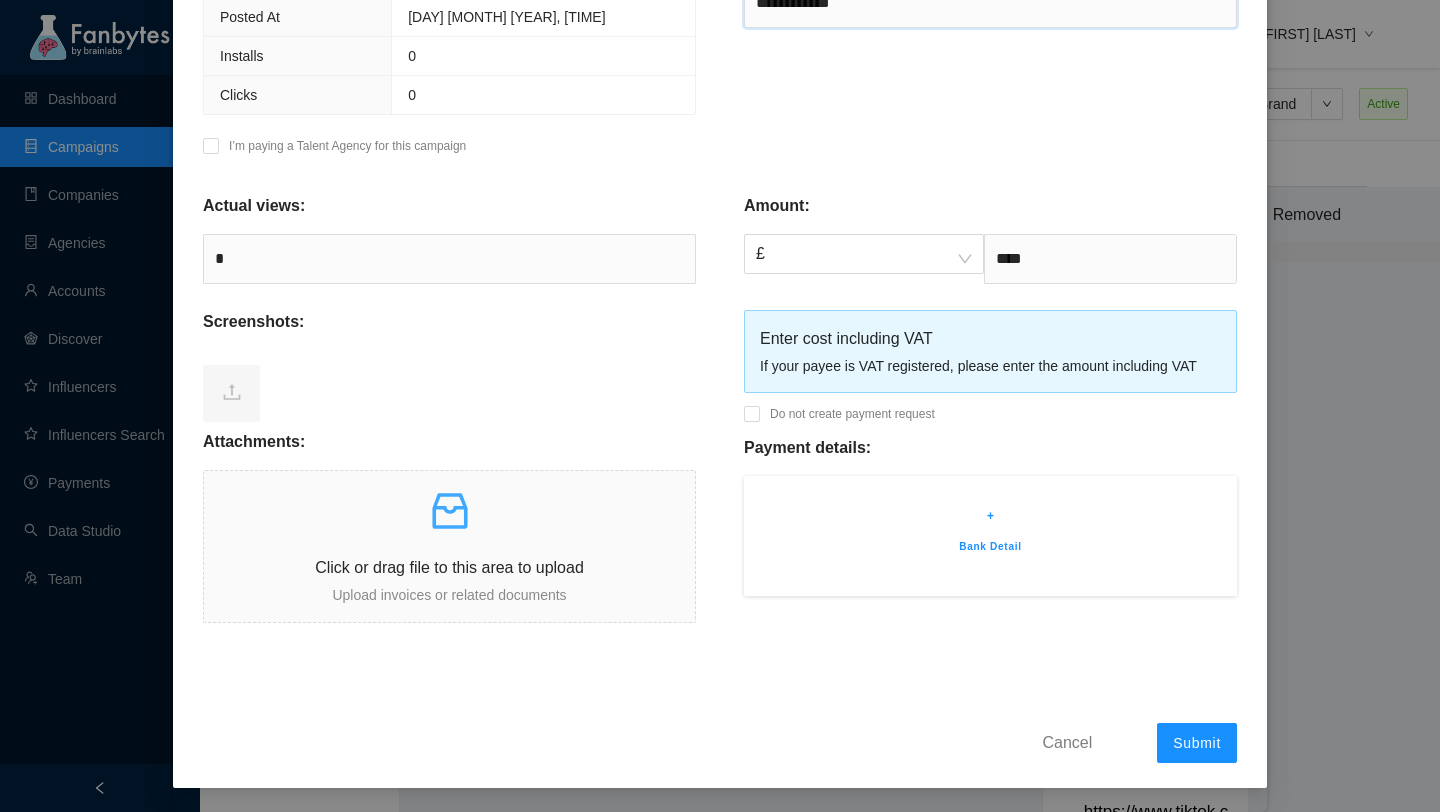 type on "[MASKED_INFO]" 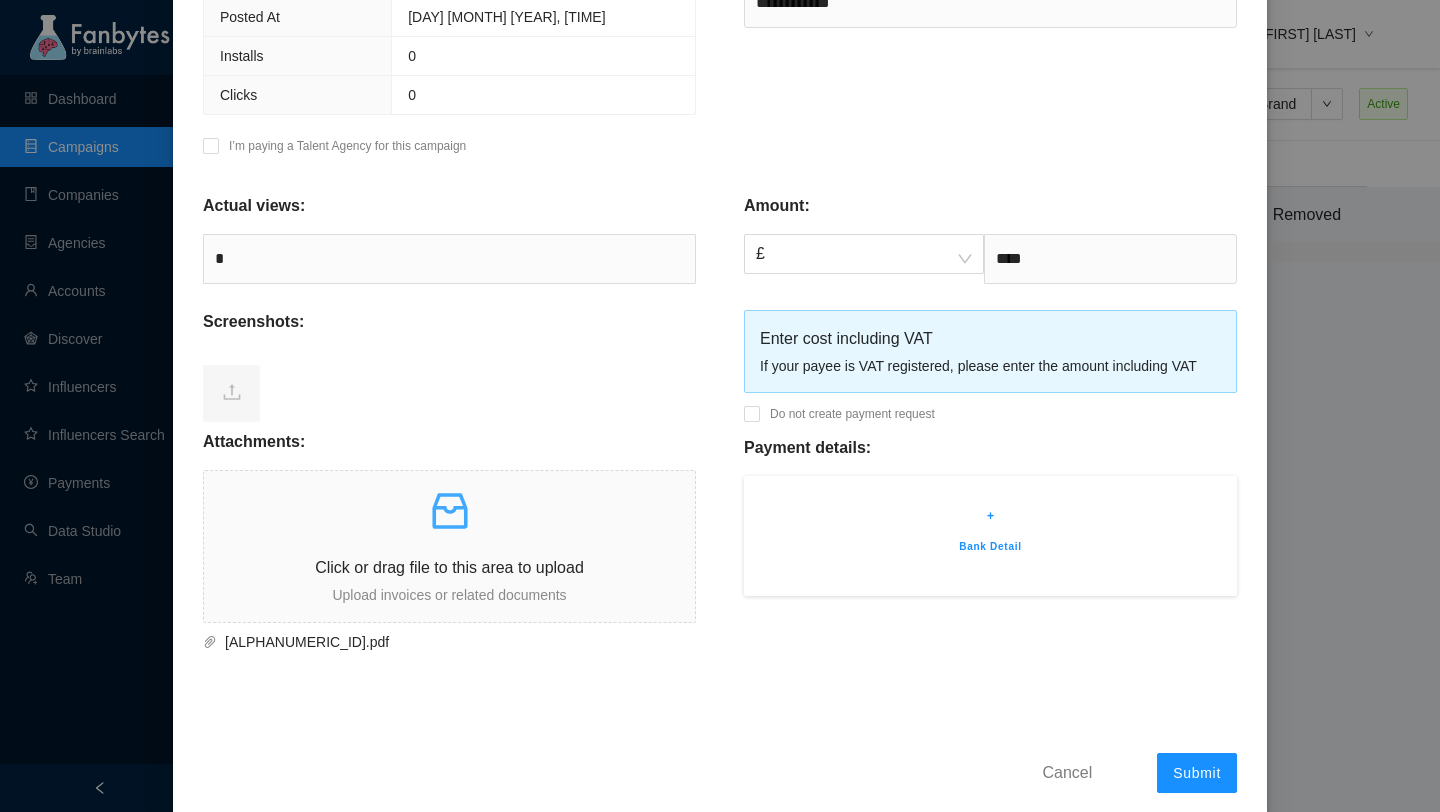 click on "+ Bank Detail" at bounding box center [990, 536] 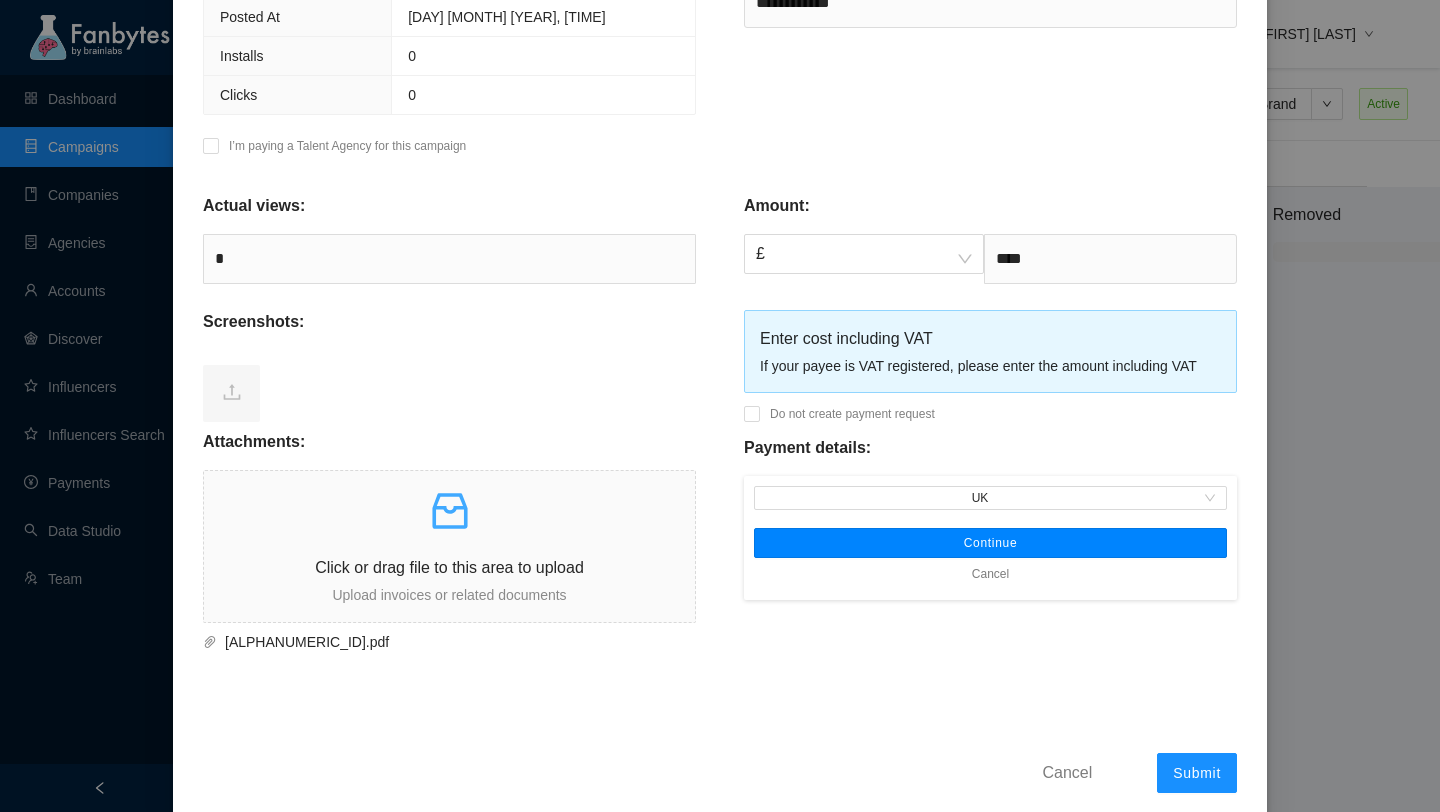 click on "Continue" at bounding box center [991, 543] 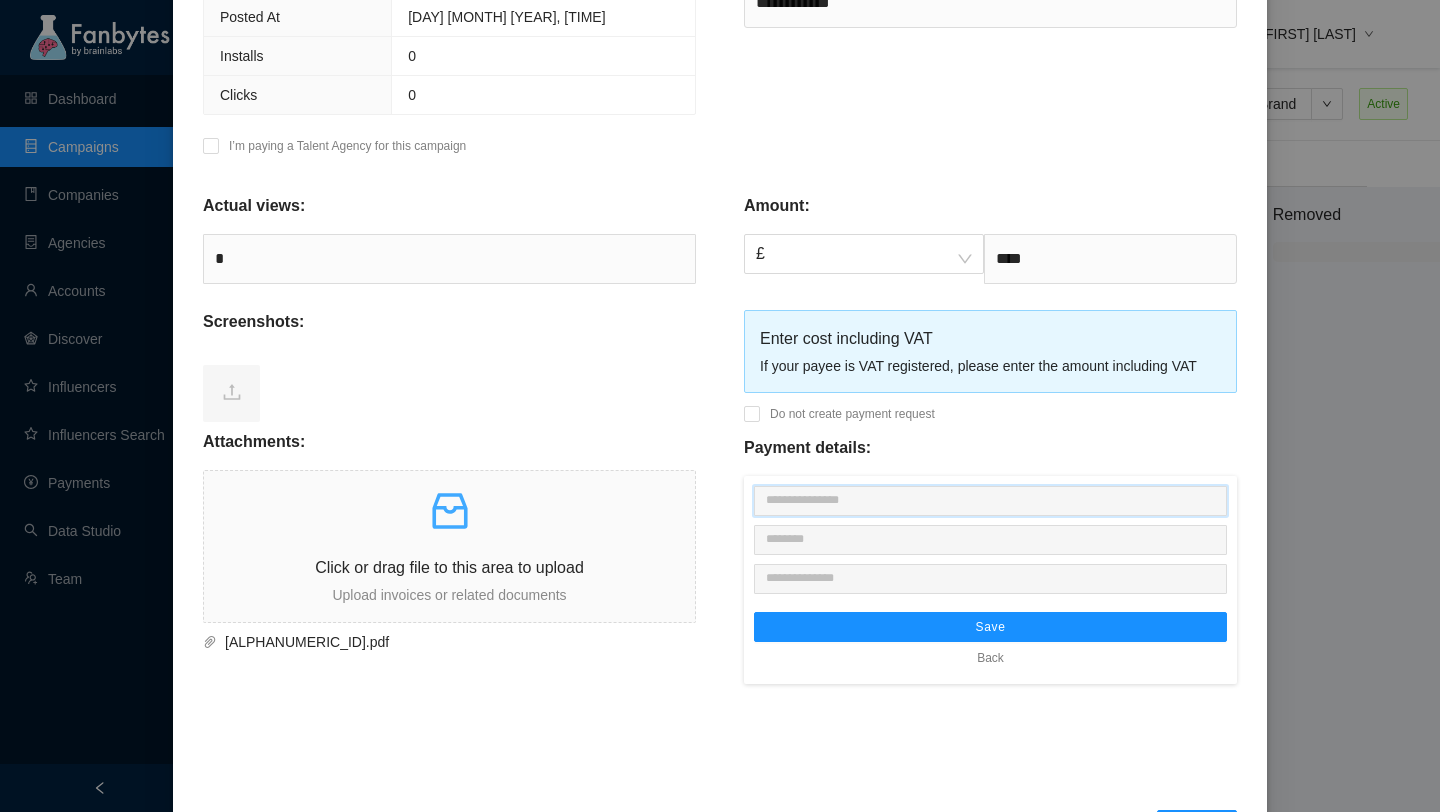 click at bounding box center [990, 501] 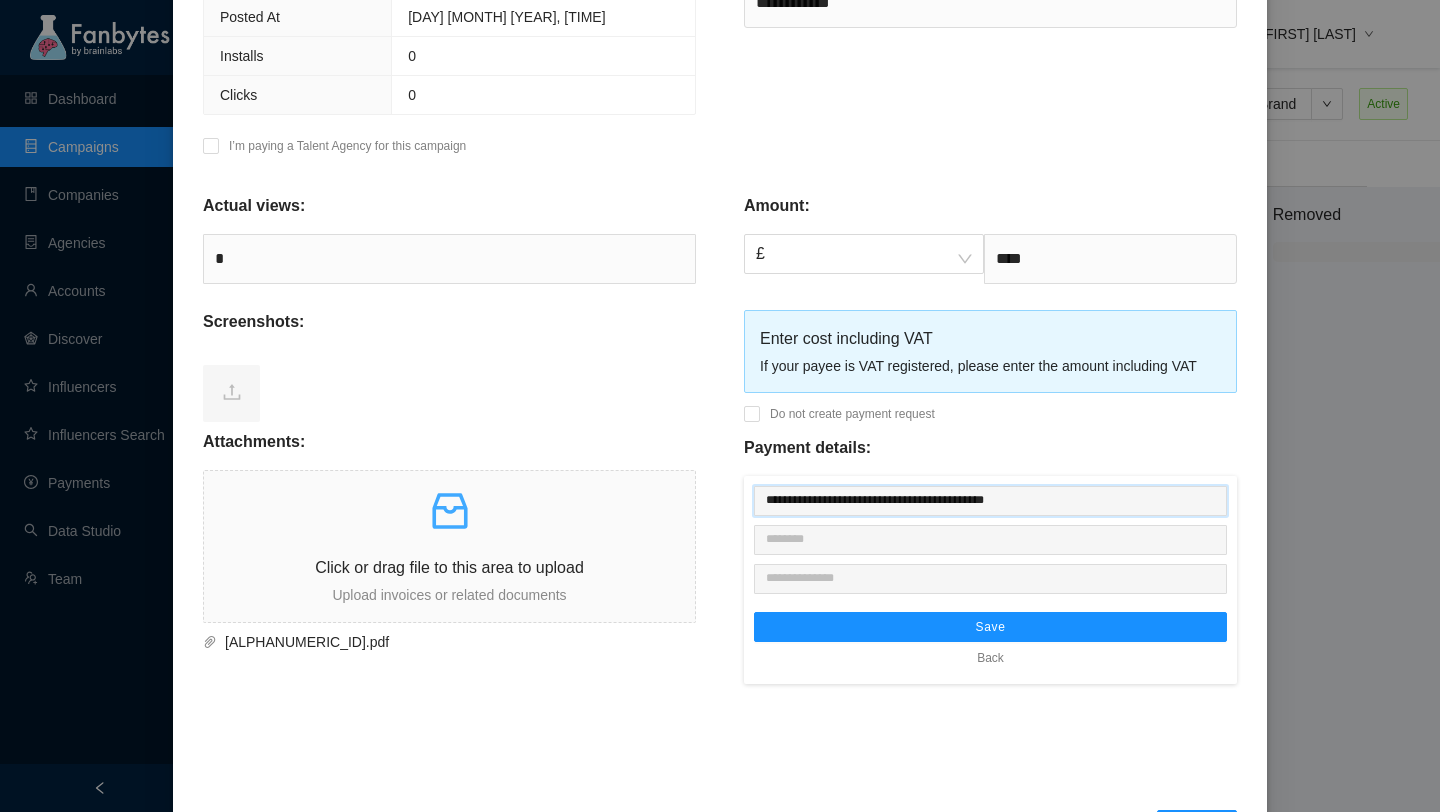 type on "[MASKED_INFO]" 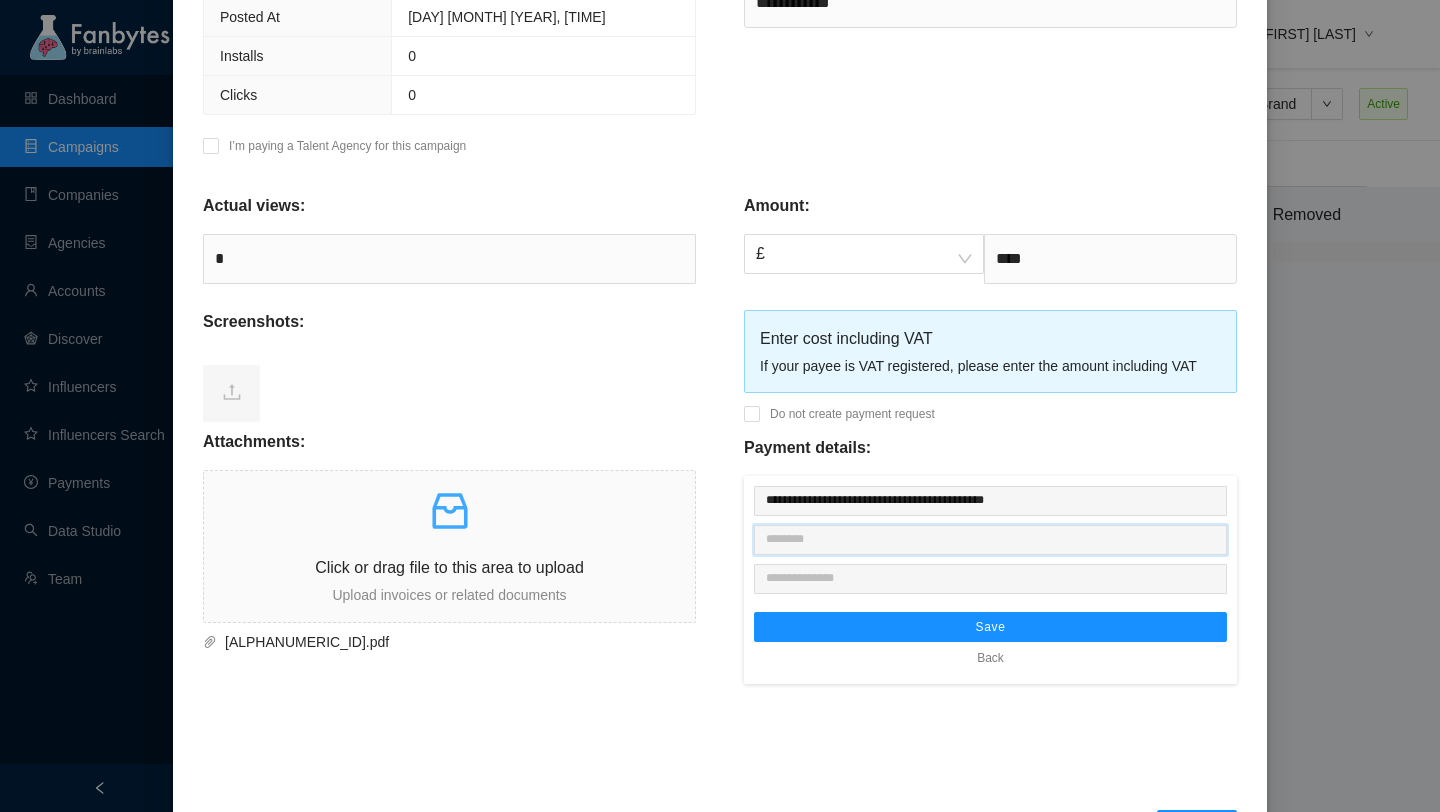 click at bounding box center (990, 540) 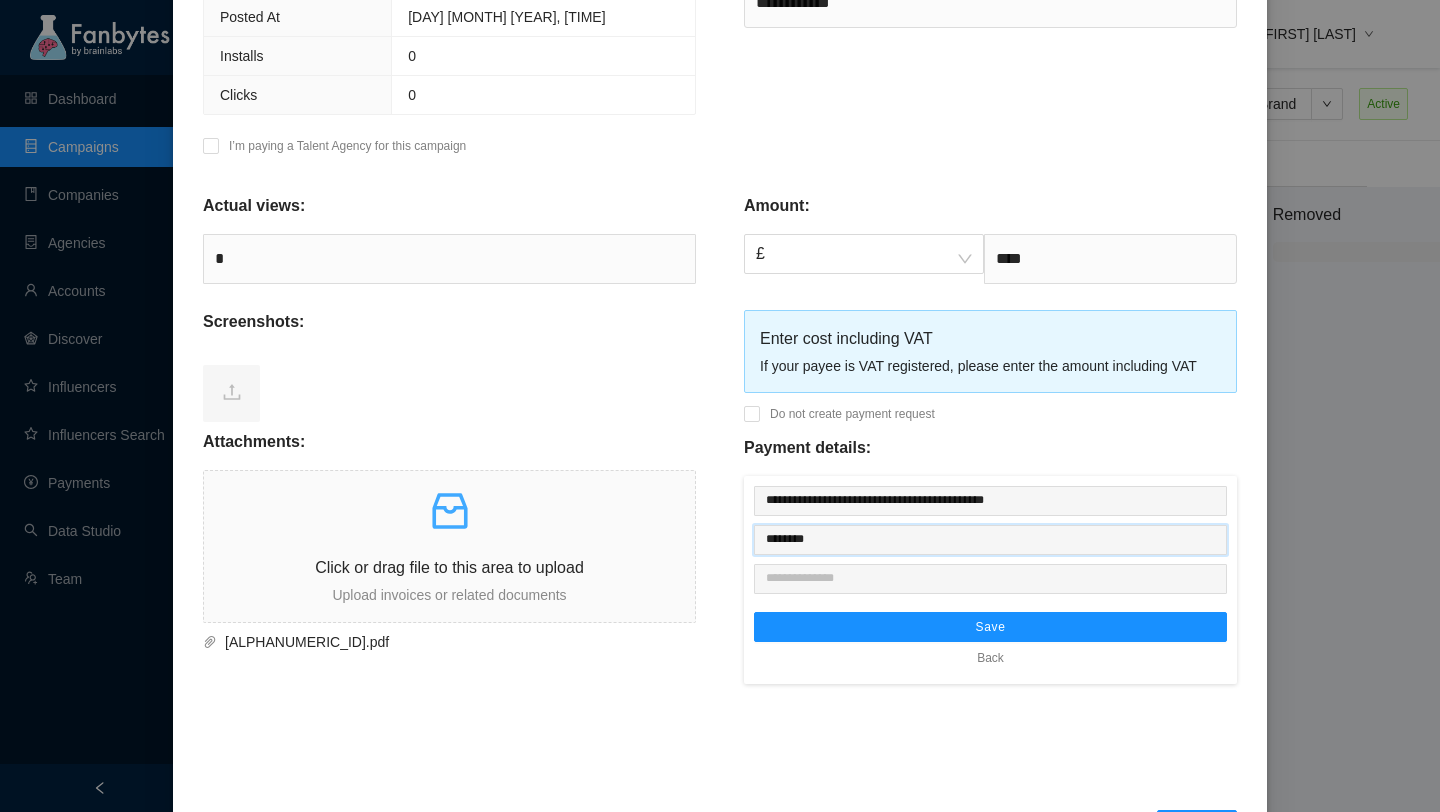 type on "********" 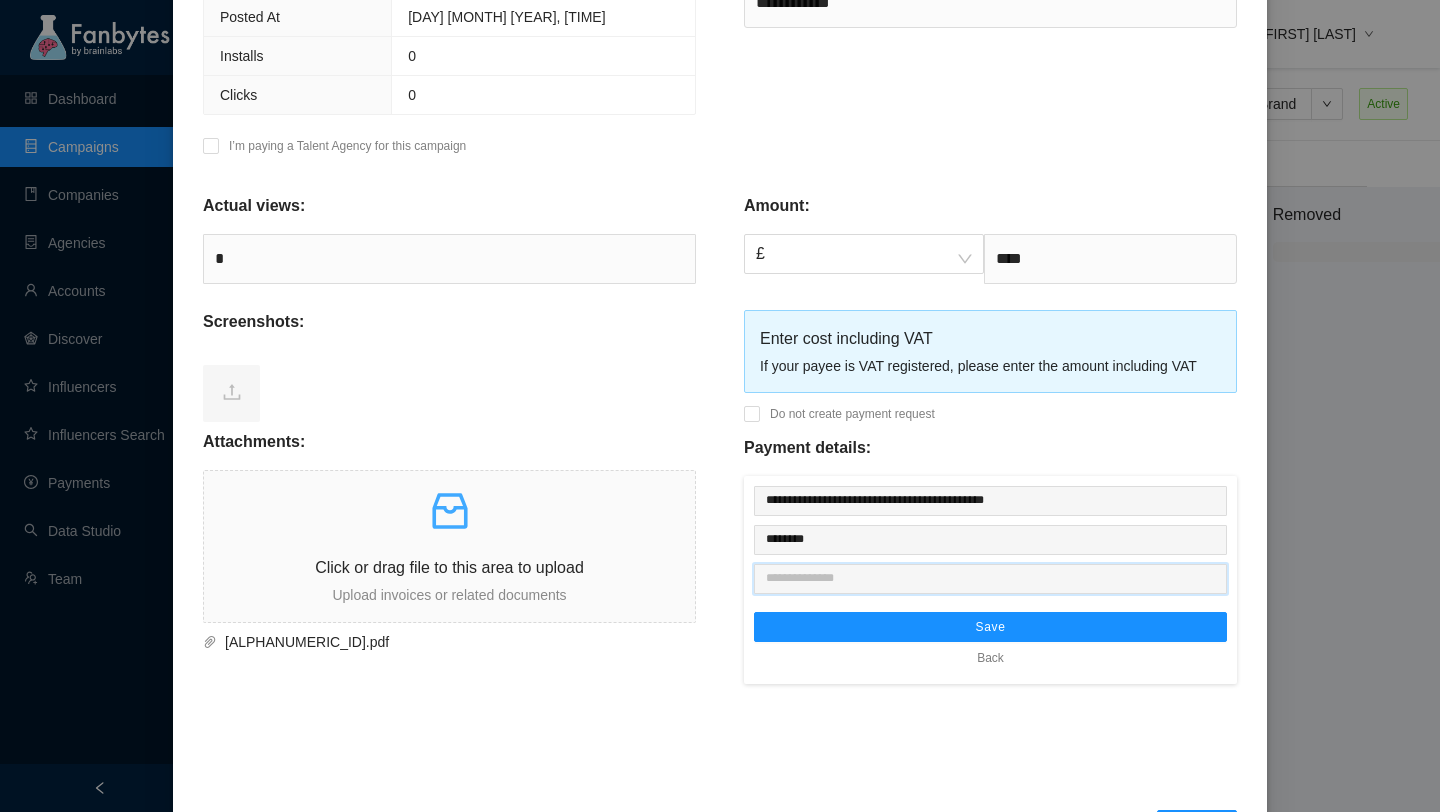 click at bounding box center (990, 579) 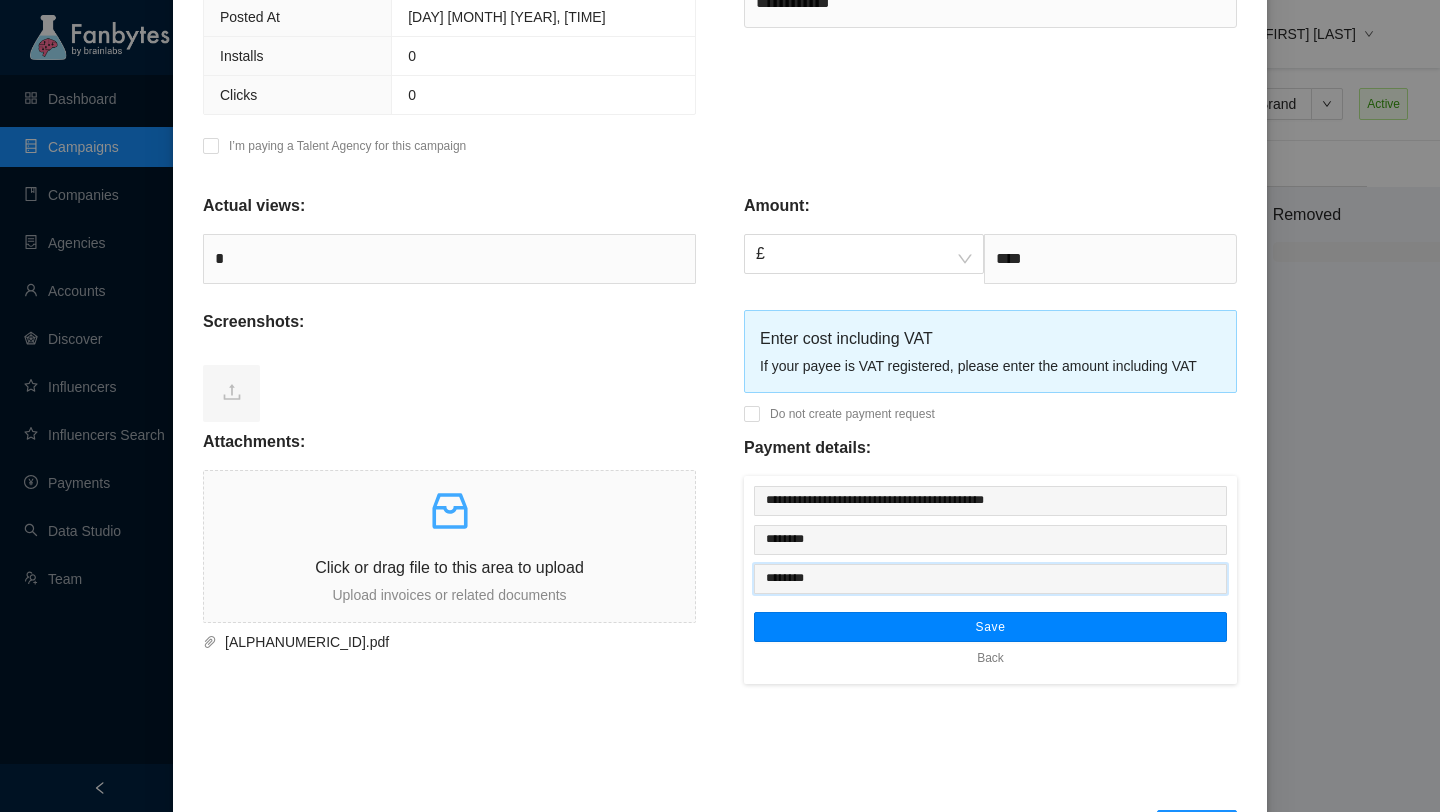 type on "********" 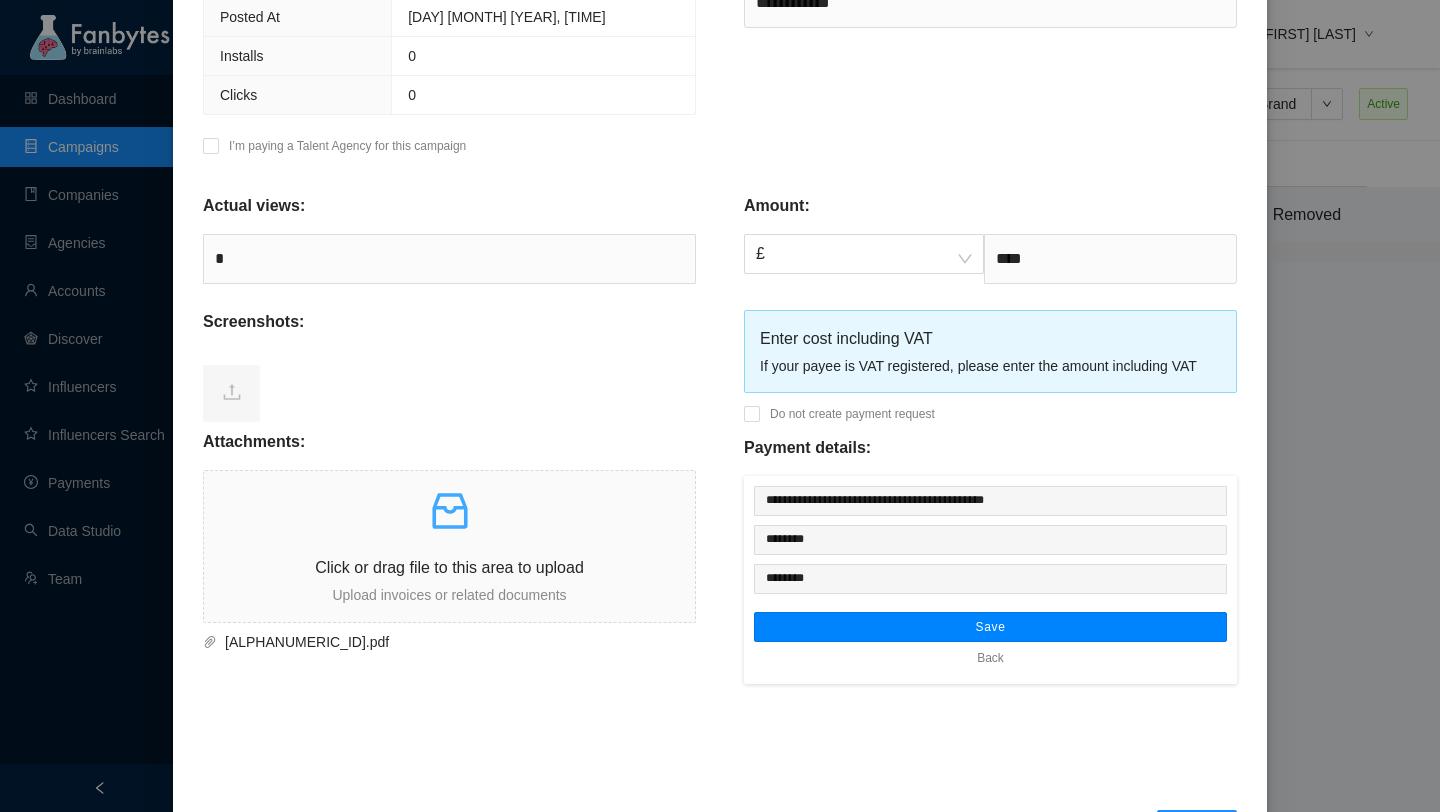 click on "Save" at bounding box center [990, 627] 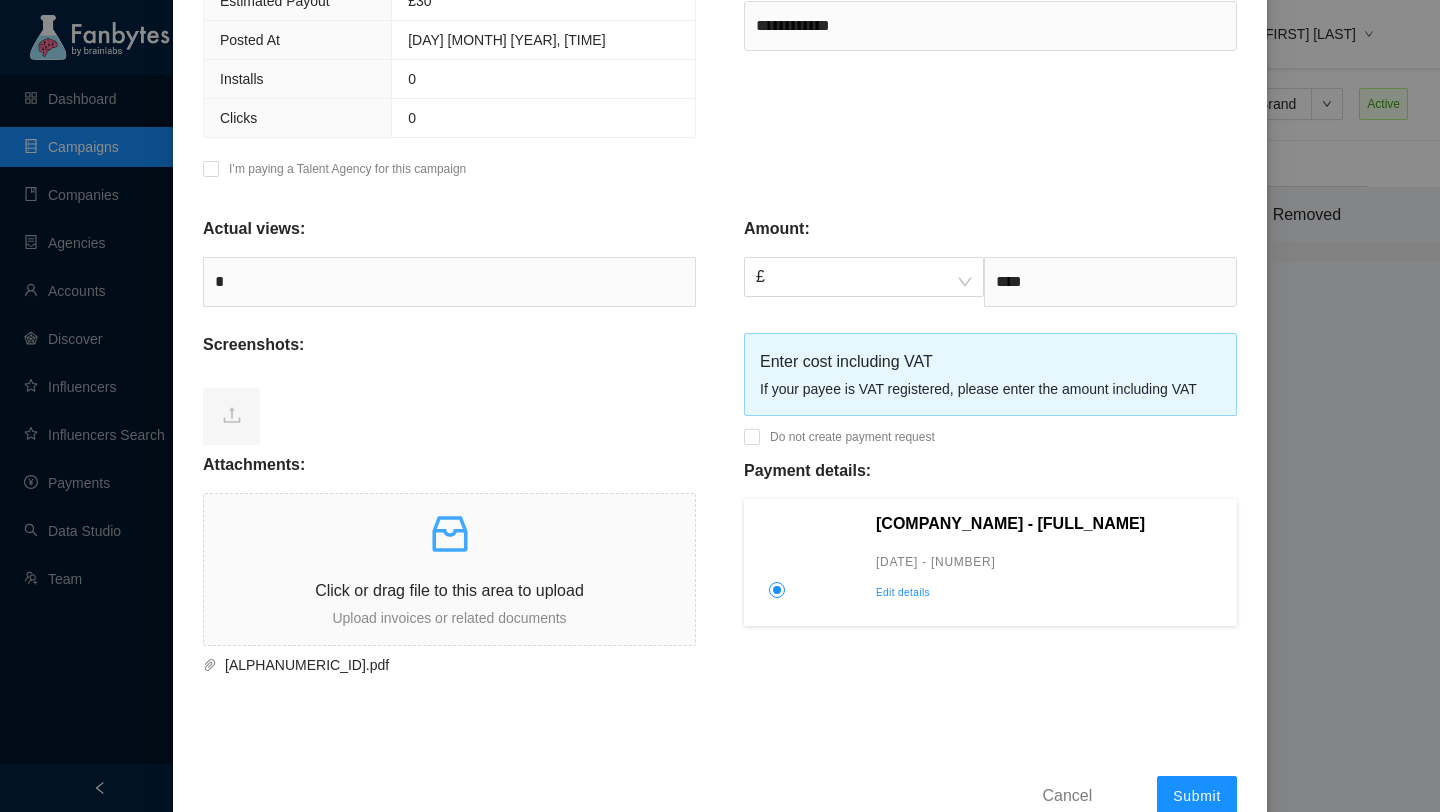 scroll, scrollTop: 544, scrollLeft: 0, axis: vertical 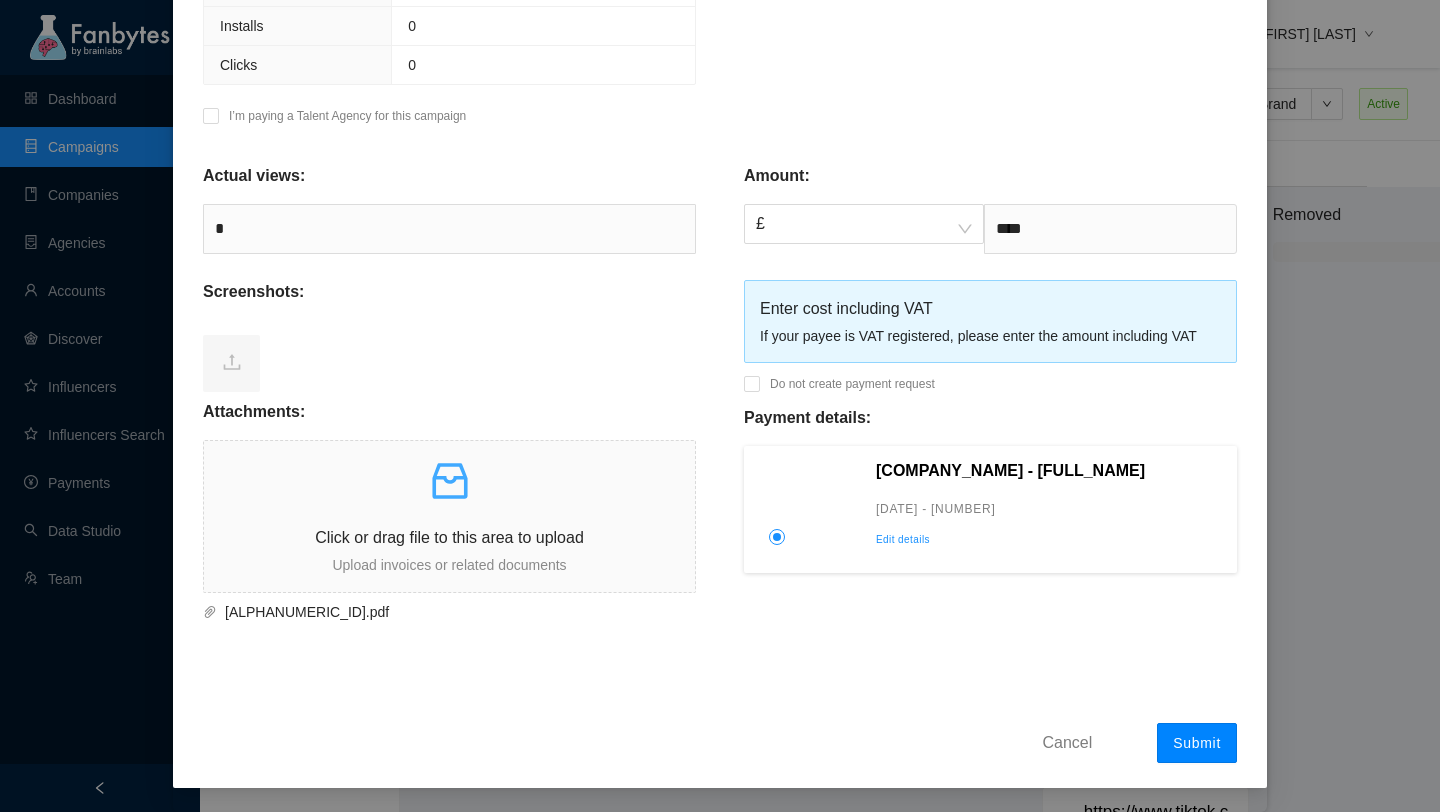 click on "Submit" at bounding box center [1197, 743] 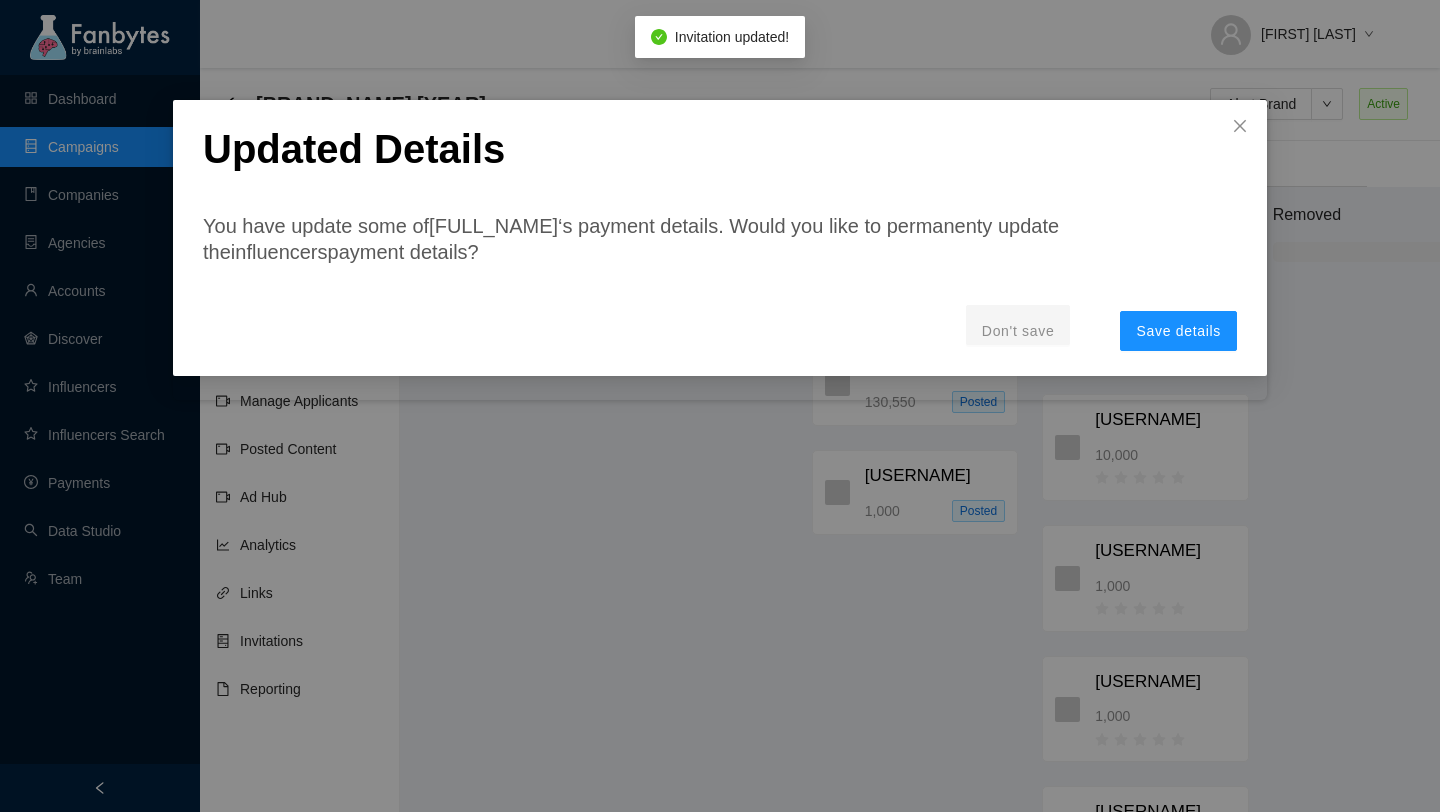 scroll, scrollTop: 0, scrollLeft: 0, axis: both 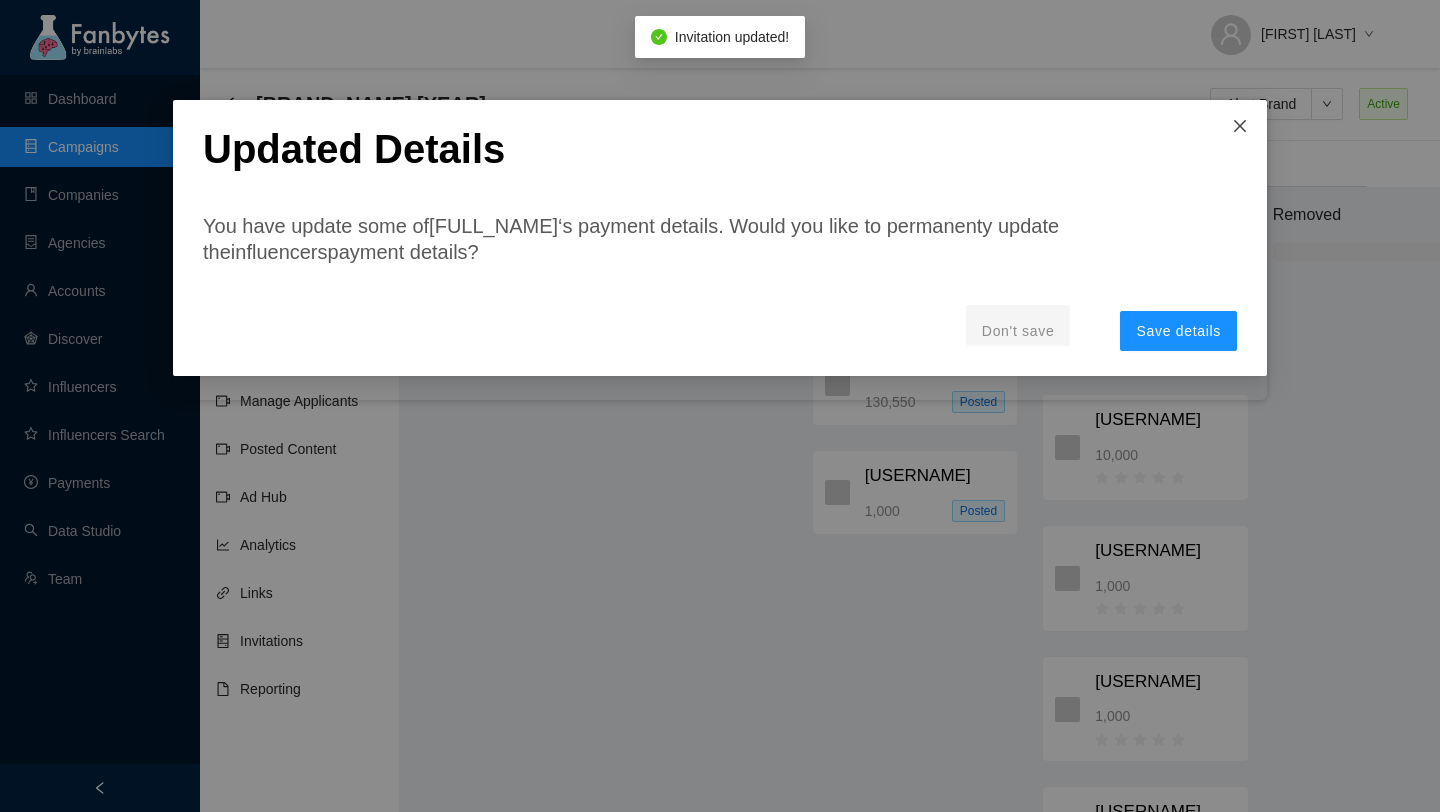 click at bounding box center (1240, 126) 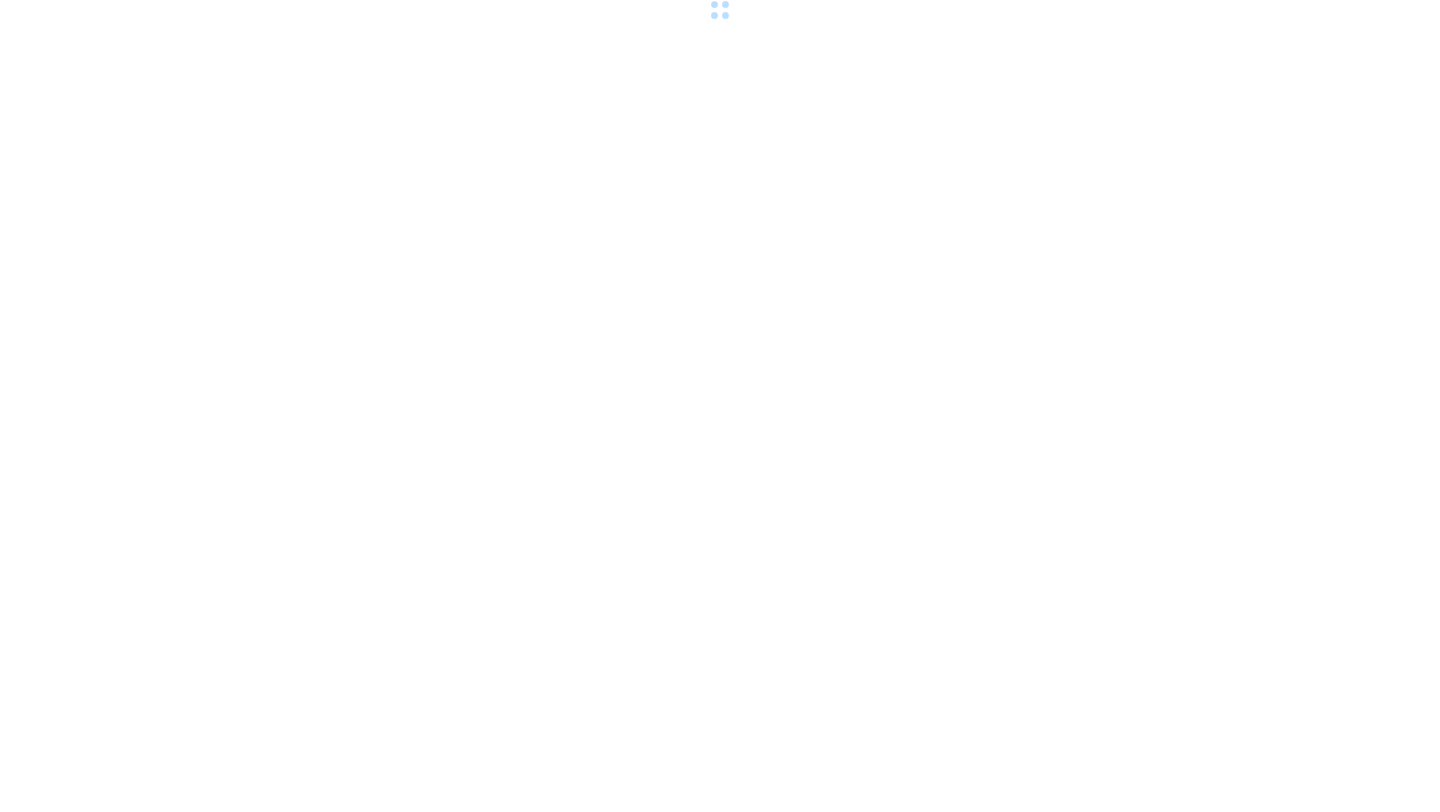 scroll, scrollTop: 0, scrollLeft: 0, axis: both 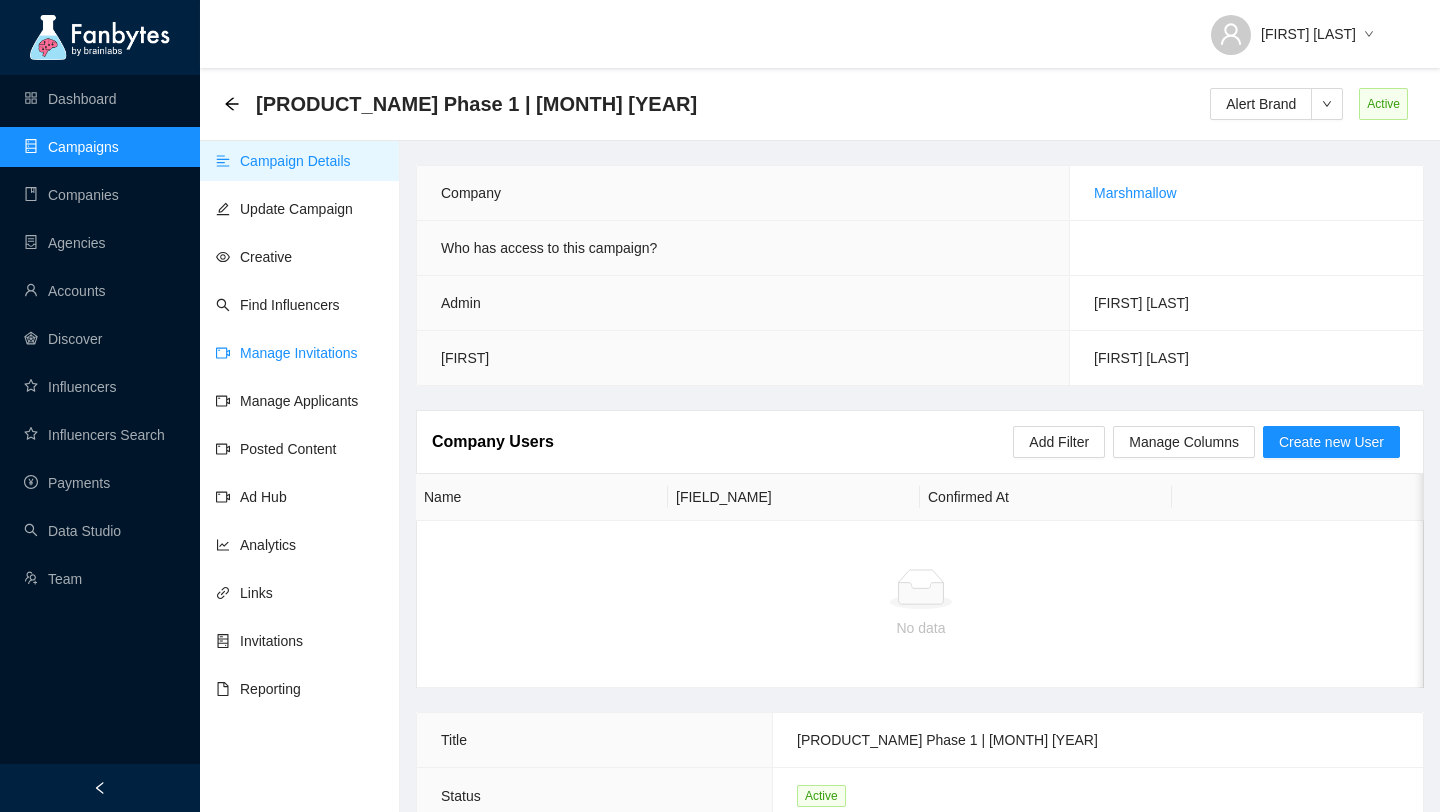 click on "Manage Invitations" at bounding box center (287, 353) 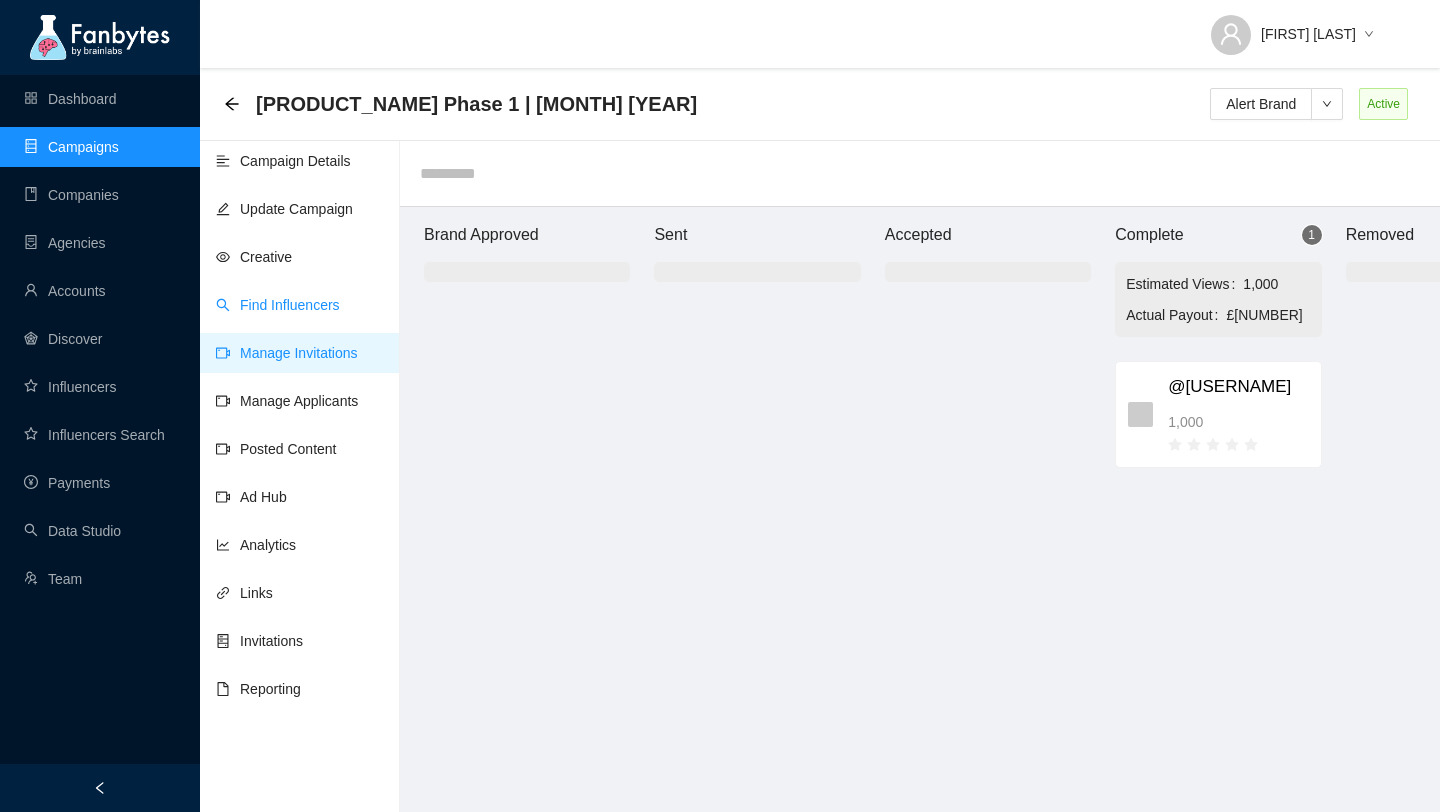 click on "Find Influencers" at bounding box center [278, 305] 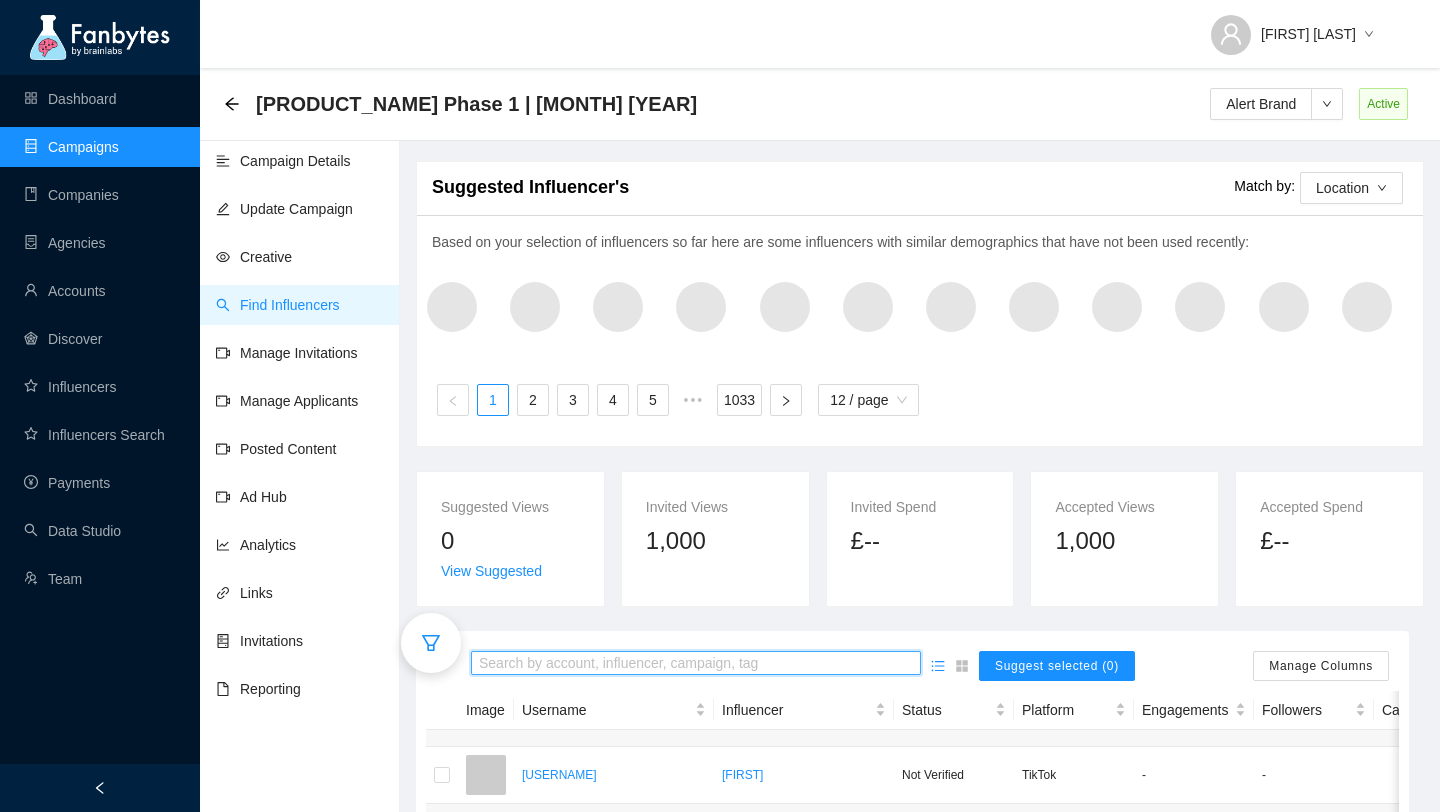 click at bounding box center [696, 664] 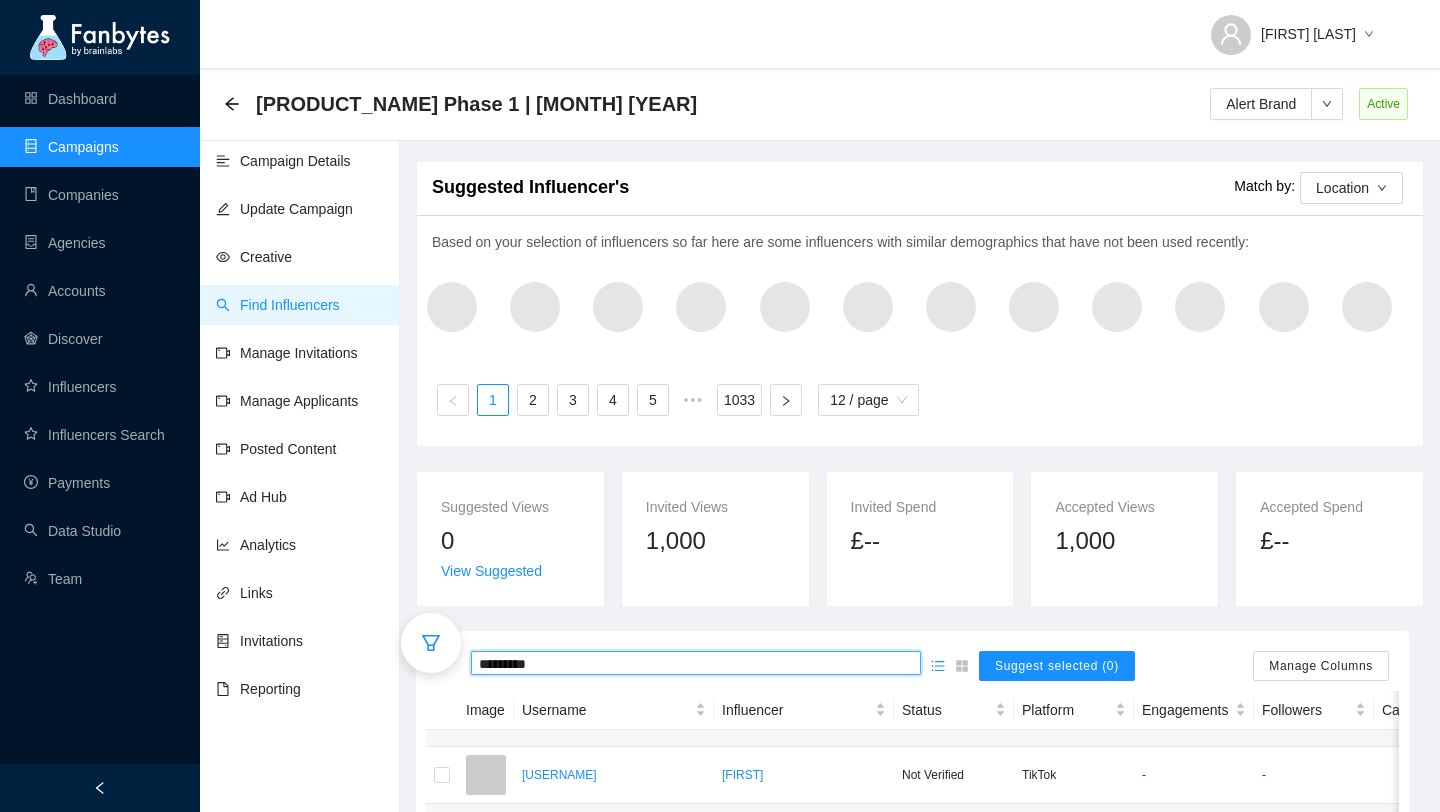 scroll, scrollTop: 180, scrollLeft: 0, axis: vertical 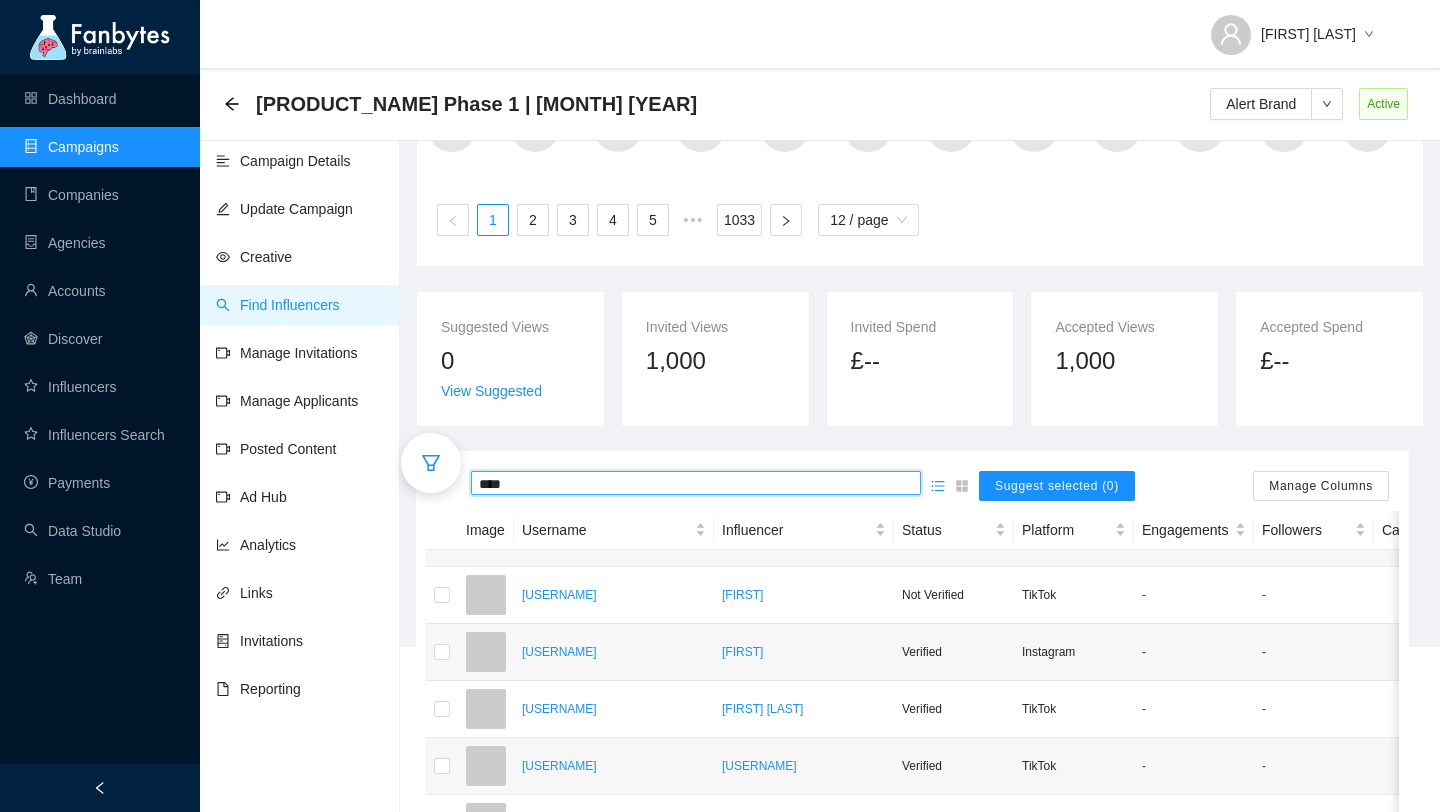 type on "*****" 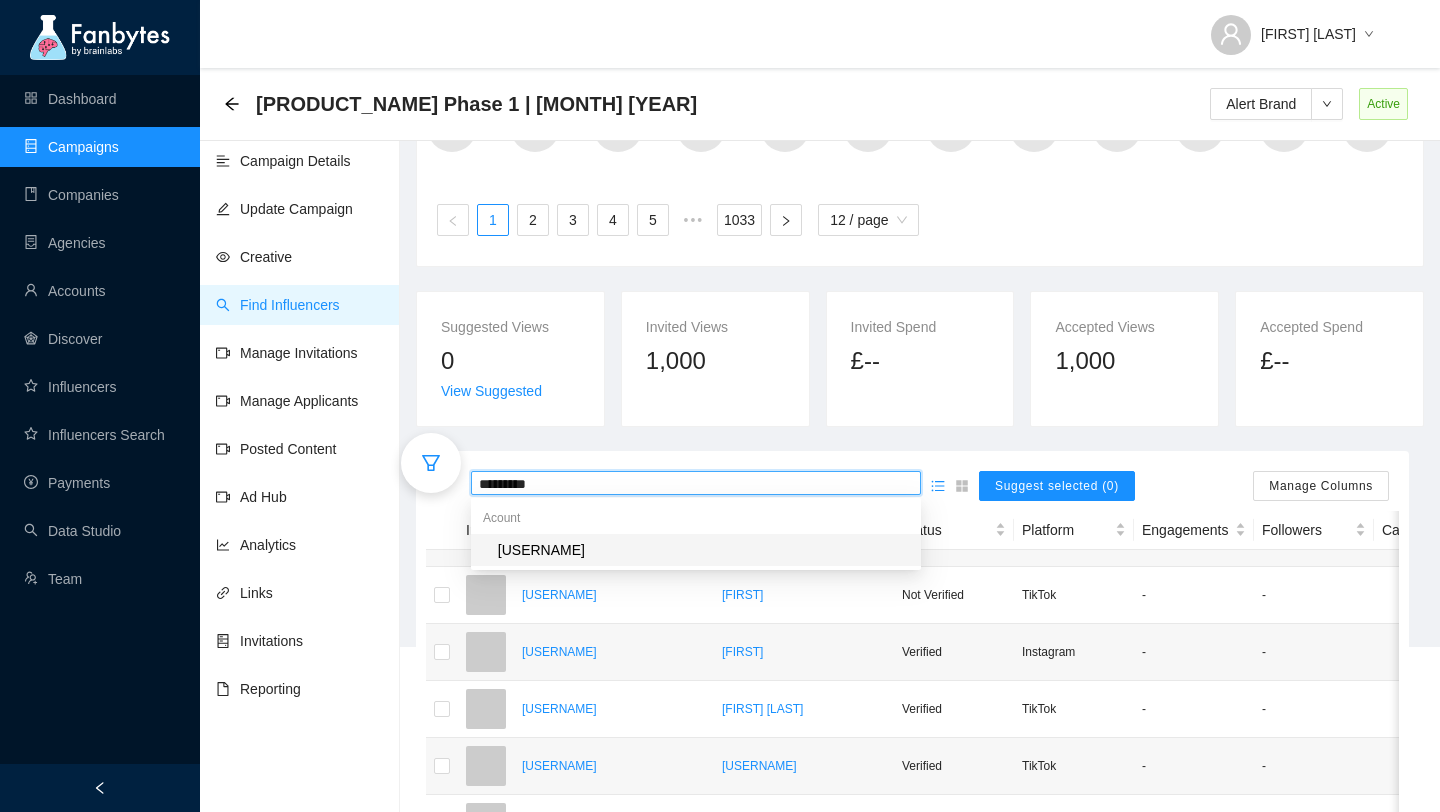 click on "mamadinya" at bounding box center [702, 550] 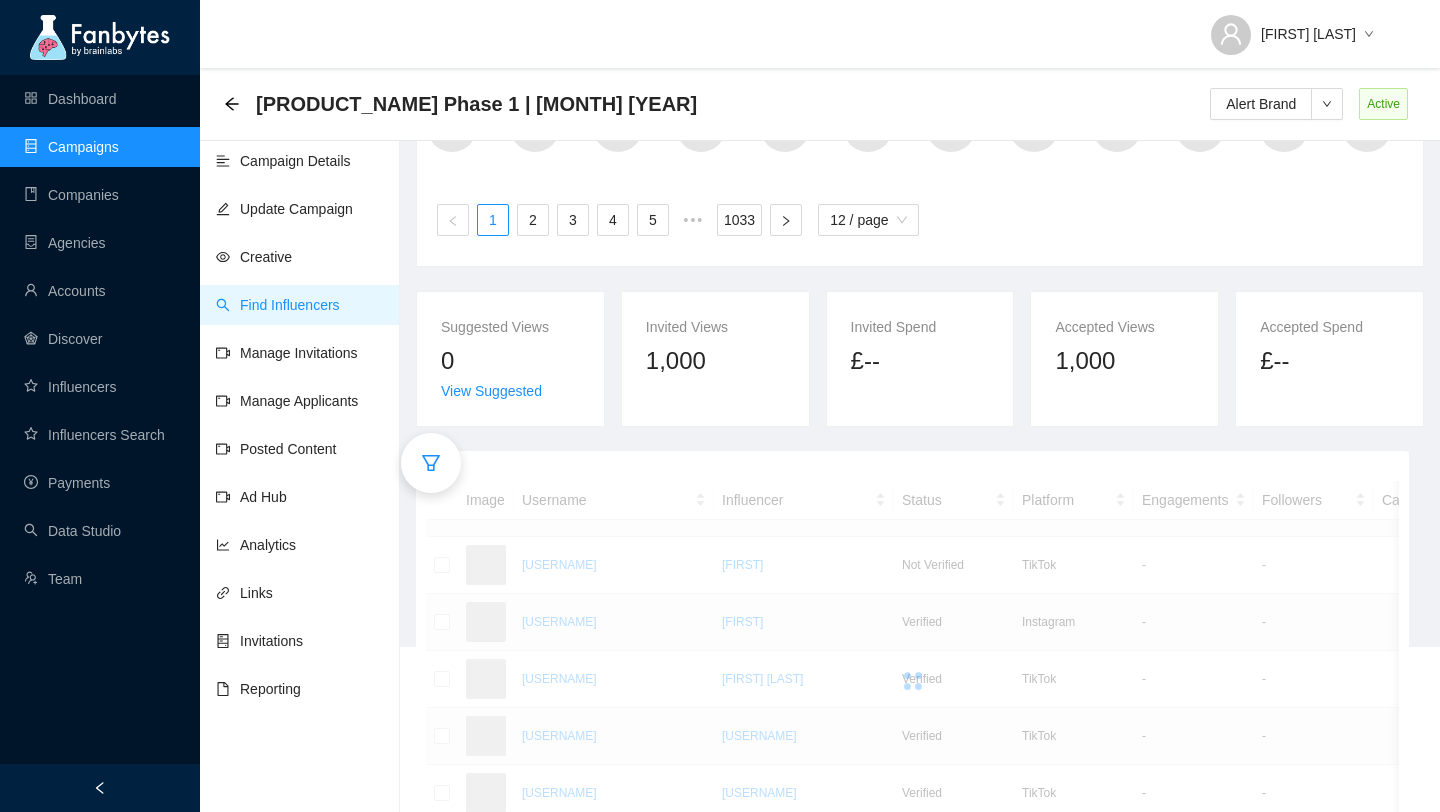scroll, scrollTop: 87, scrollLeft: 0, axis: vertical 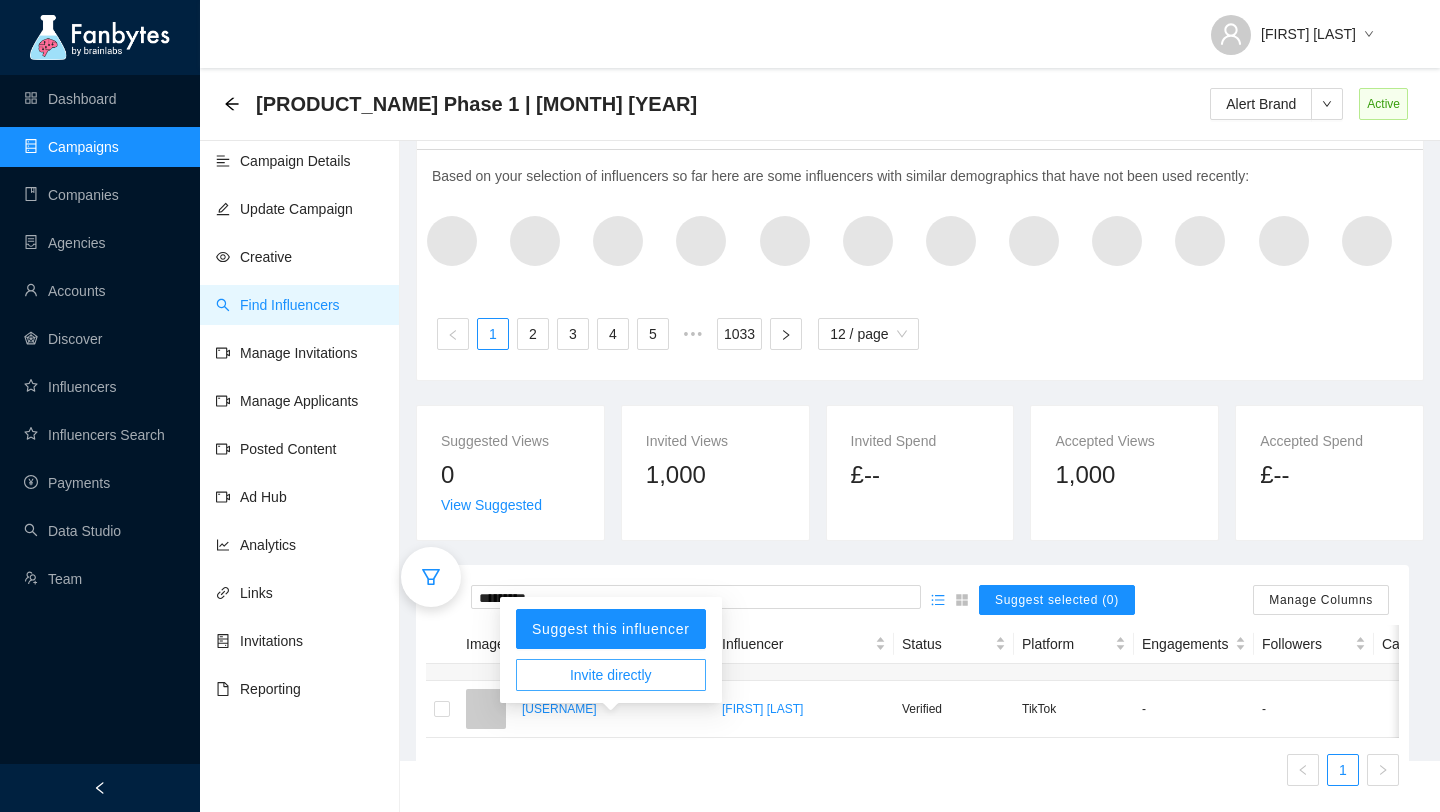 click on "Invite directly" at bounding box center (611, 675) 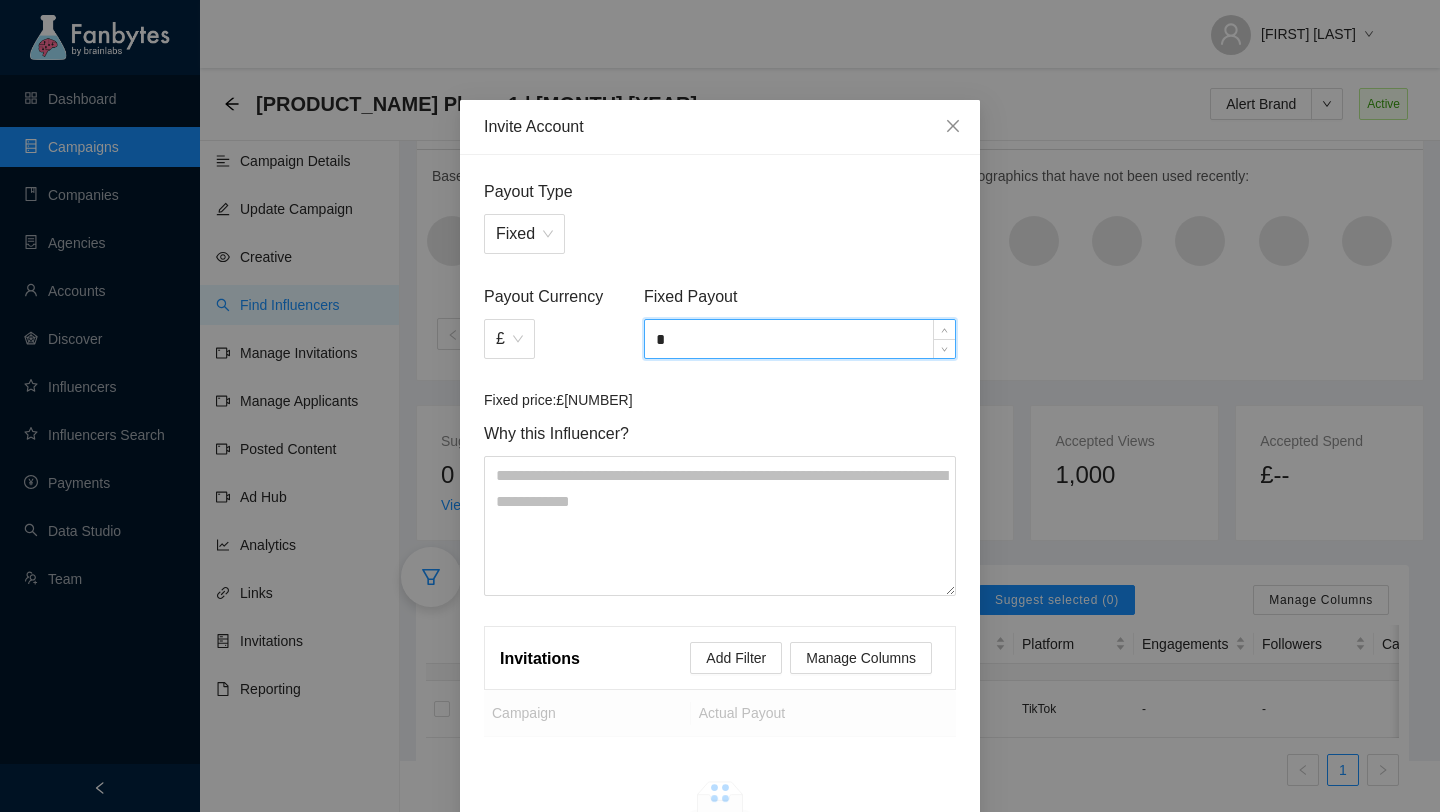 click on "*" at bounding box center (800, 339) 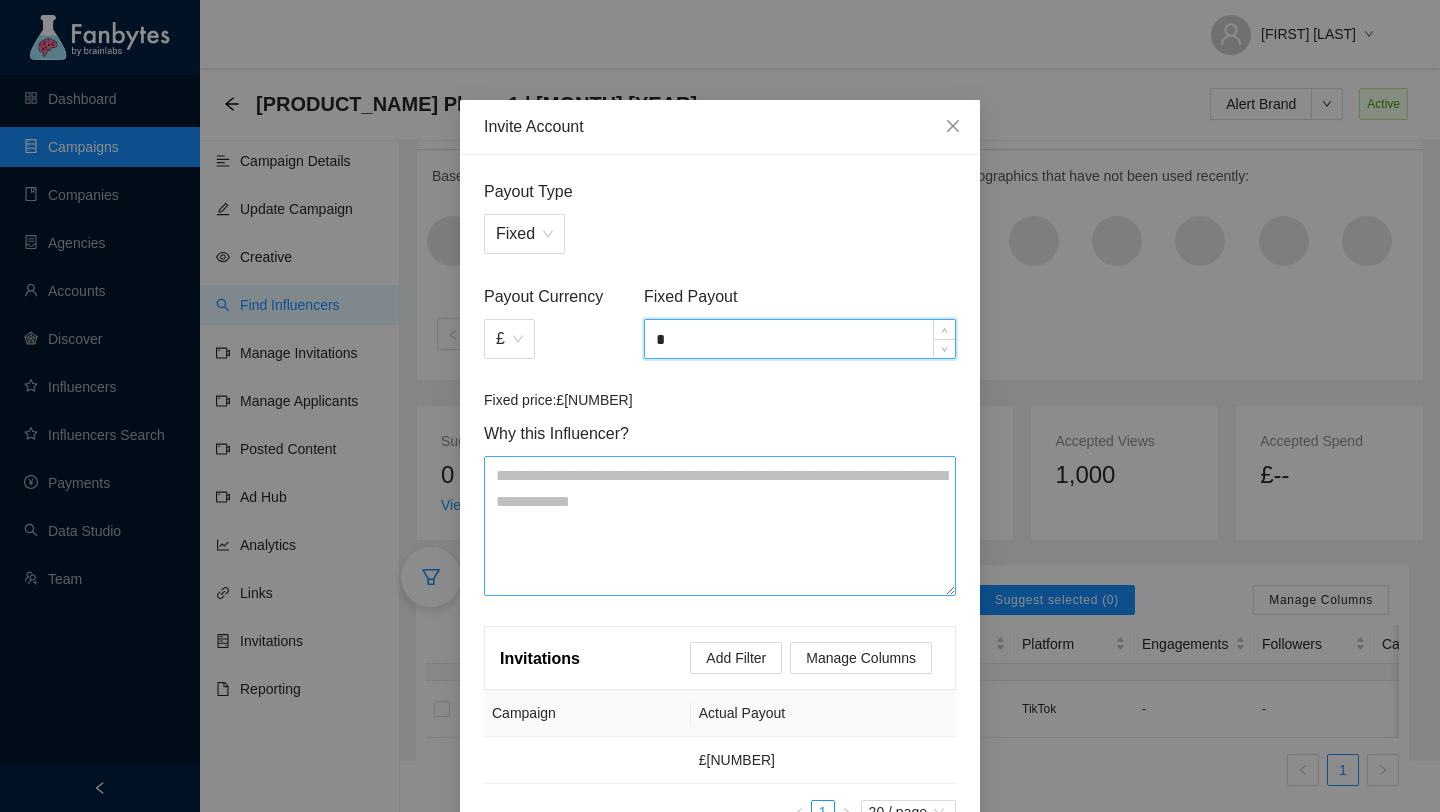 scroll, scrollTop: 129, scrollLeft: 0, axis: vertical 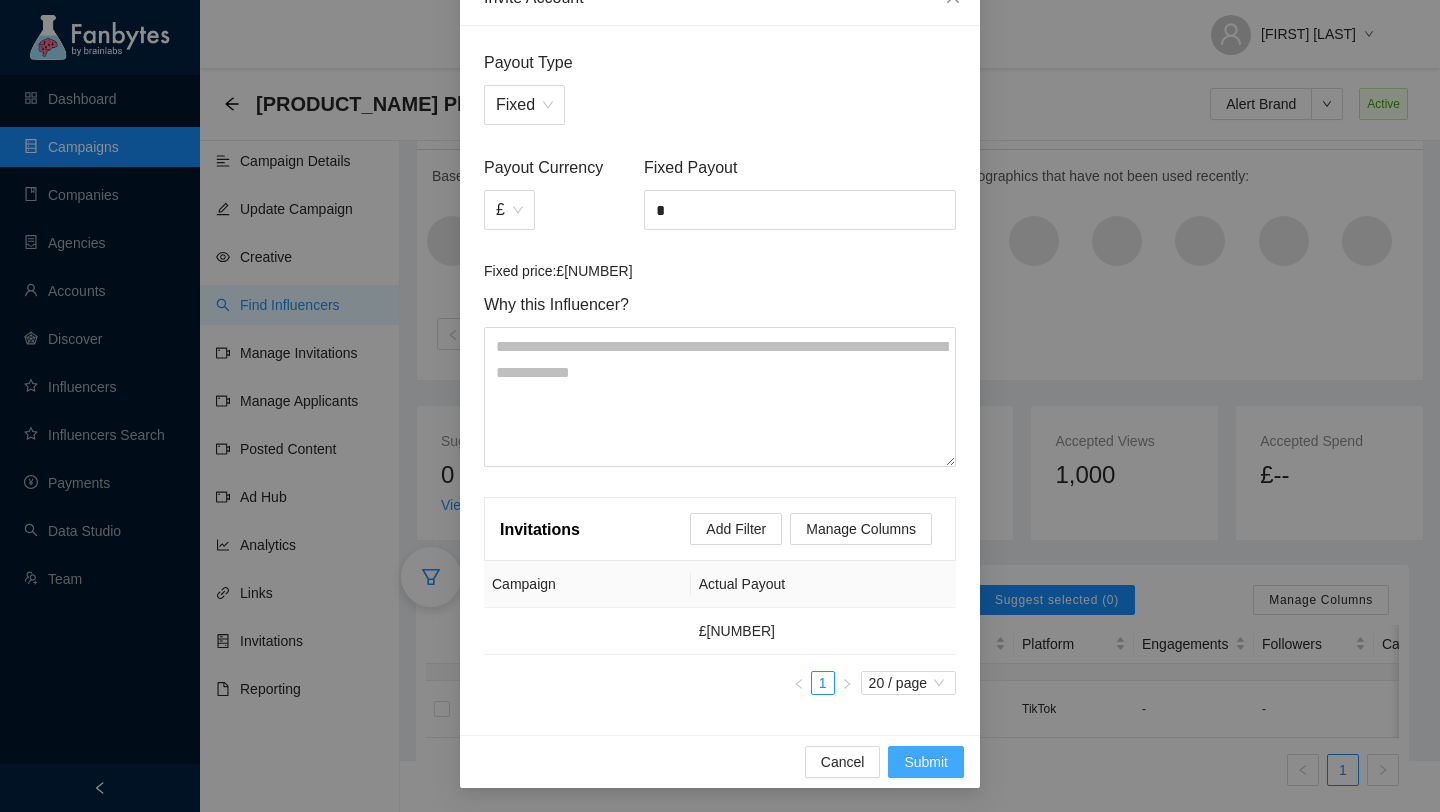 click on "Submit" at bounding box center (926, 762) 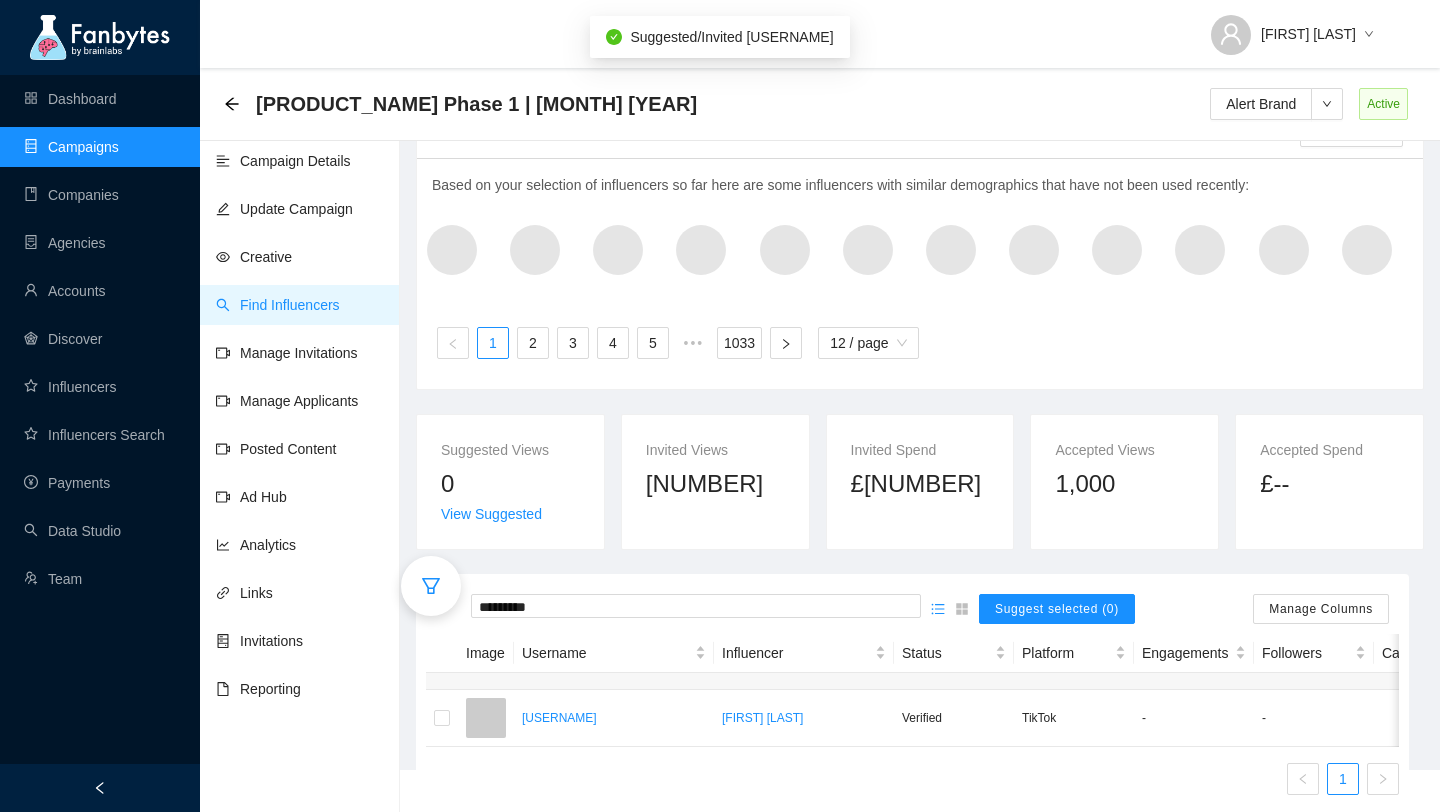 scroll, scrollTop: 87, scrollLeft: 0, axis: vertical 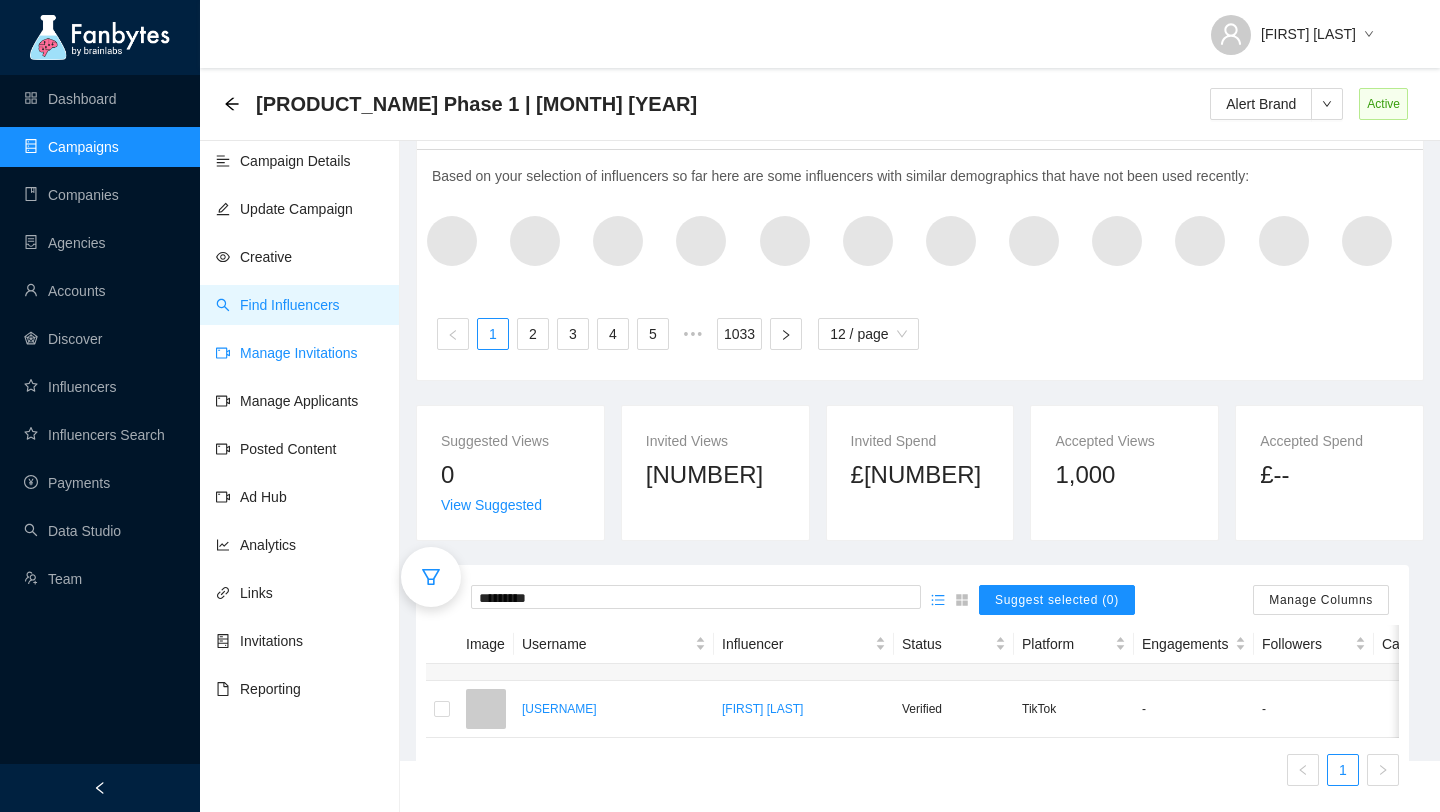 click on "Manage Invitations" at bounding box center [287, 353] 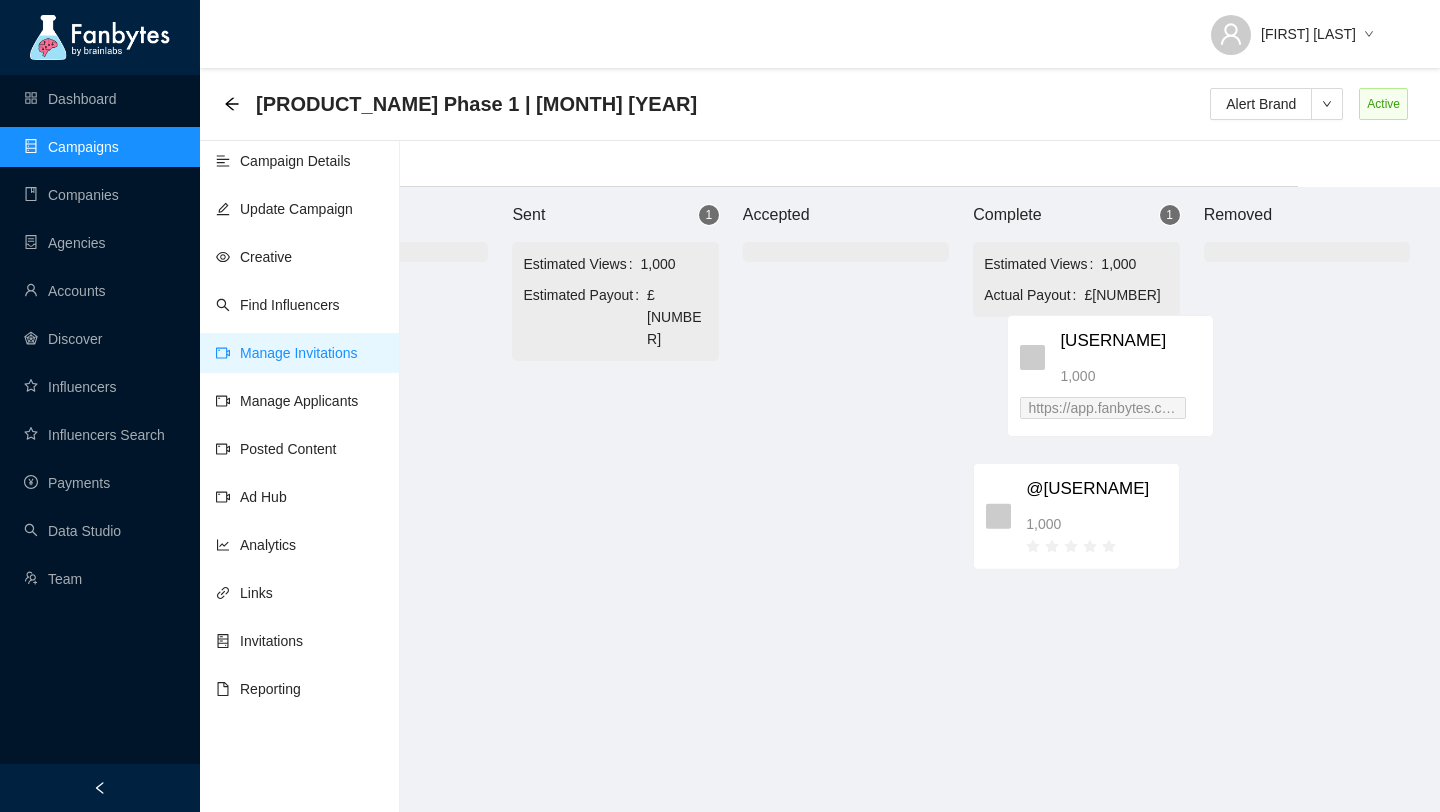 drag, startPoint x: 753, startPoint y: 370, endPoint x: 1096, endPoint y: 352, distance: 343.472 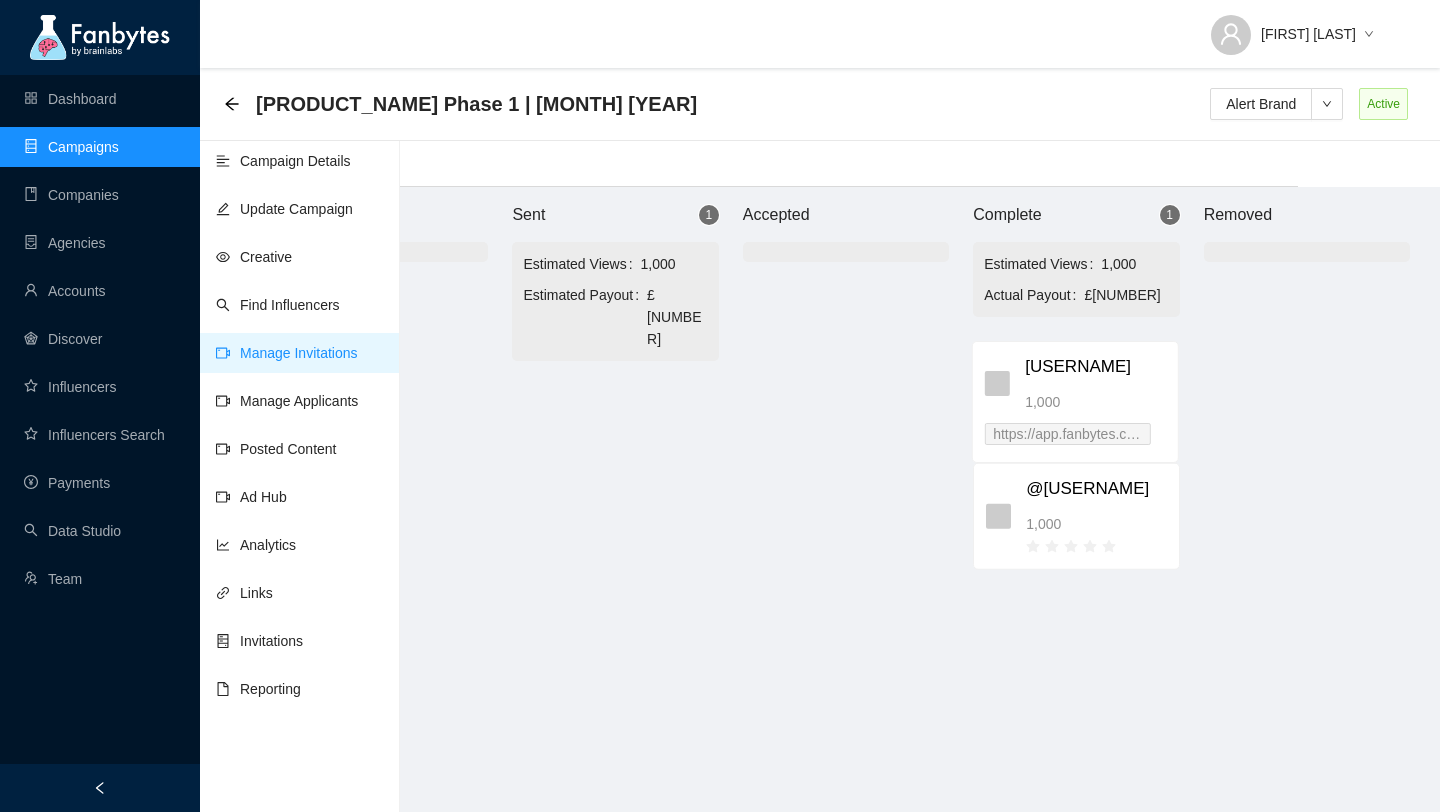 scroll, scrollTop: 20, scrollLeft: 143, axis: both 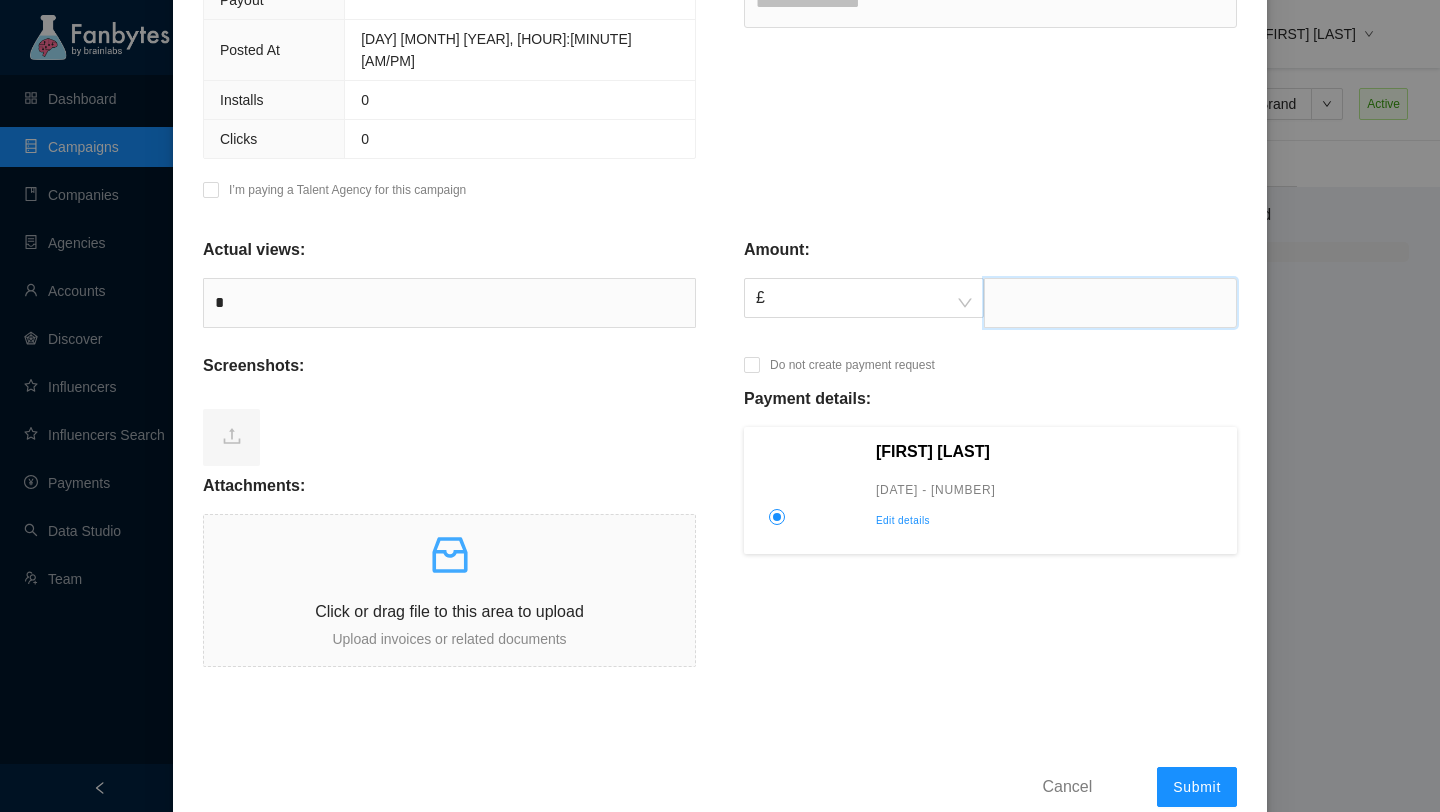click at bounding box center (1110, 303) 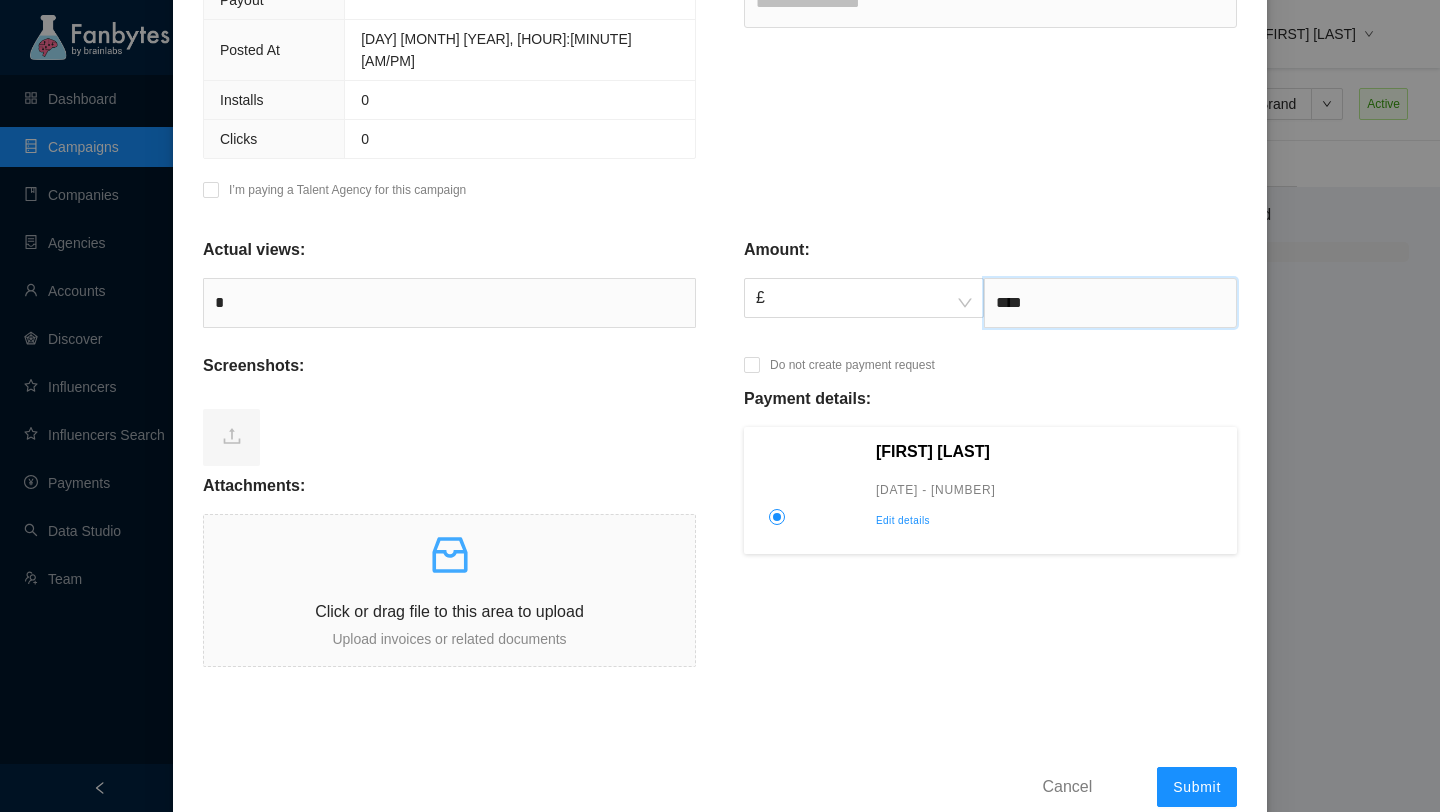 type on "[MASKED_INFO]" 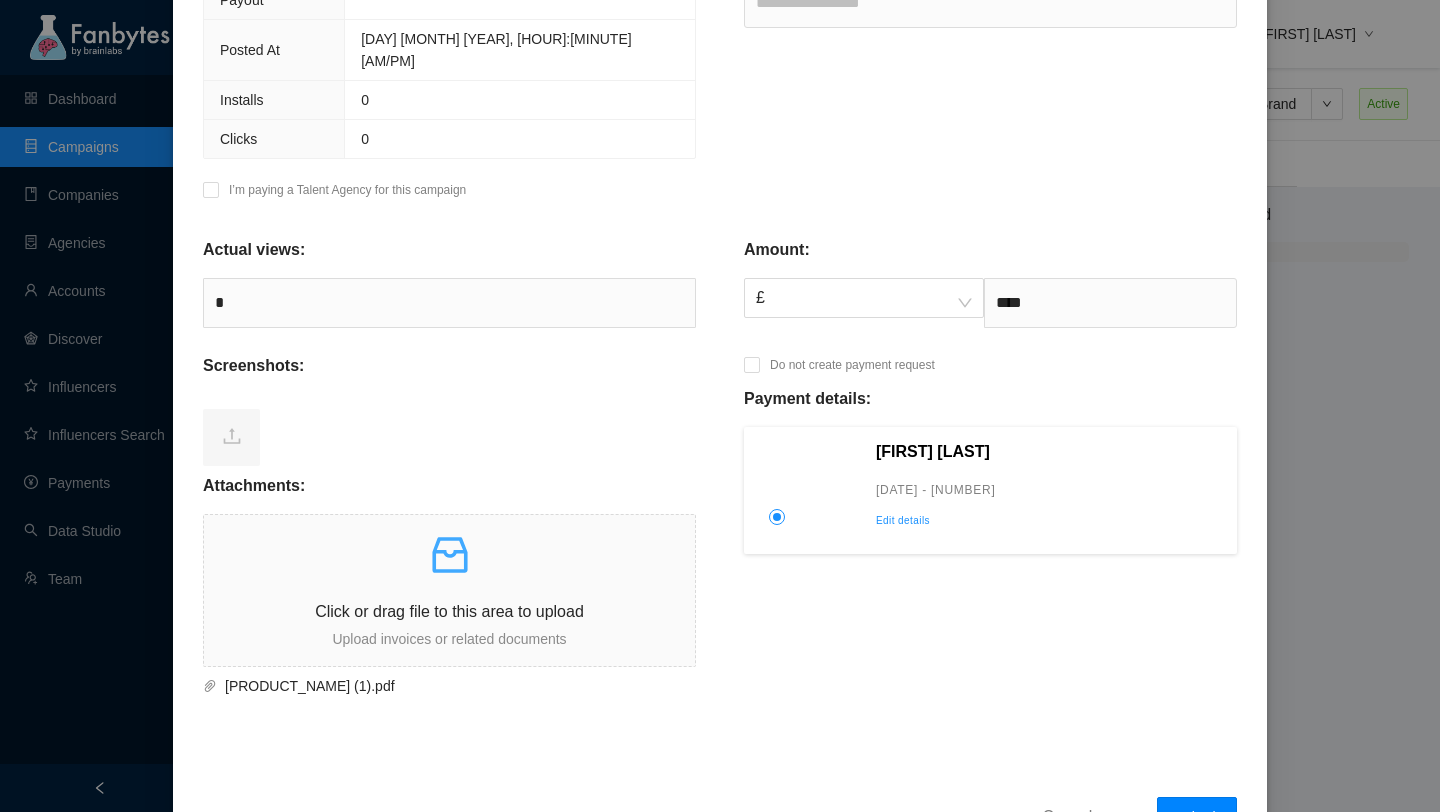 click on "Submit" at bounding box center (1197, 817) 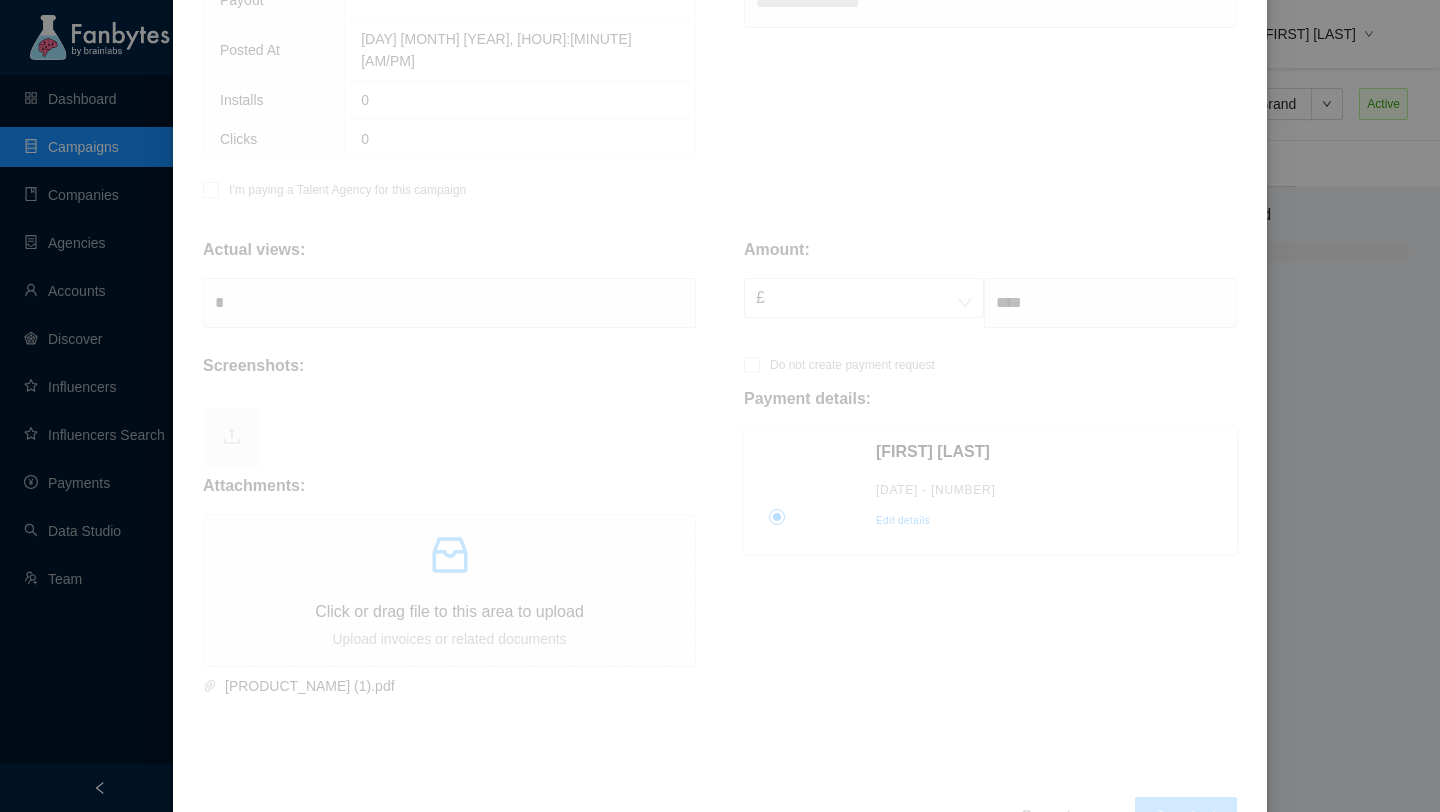 scroll, scrollTop: 622, scrollLeft: 0, axis: vertical 